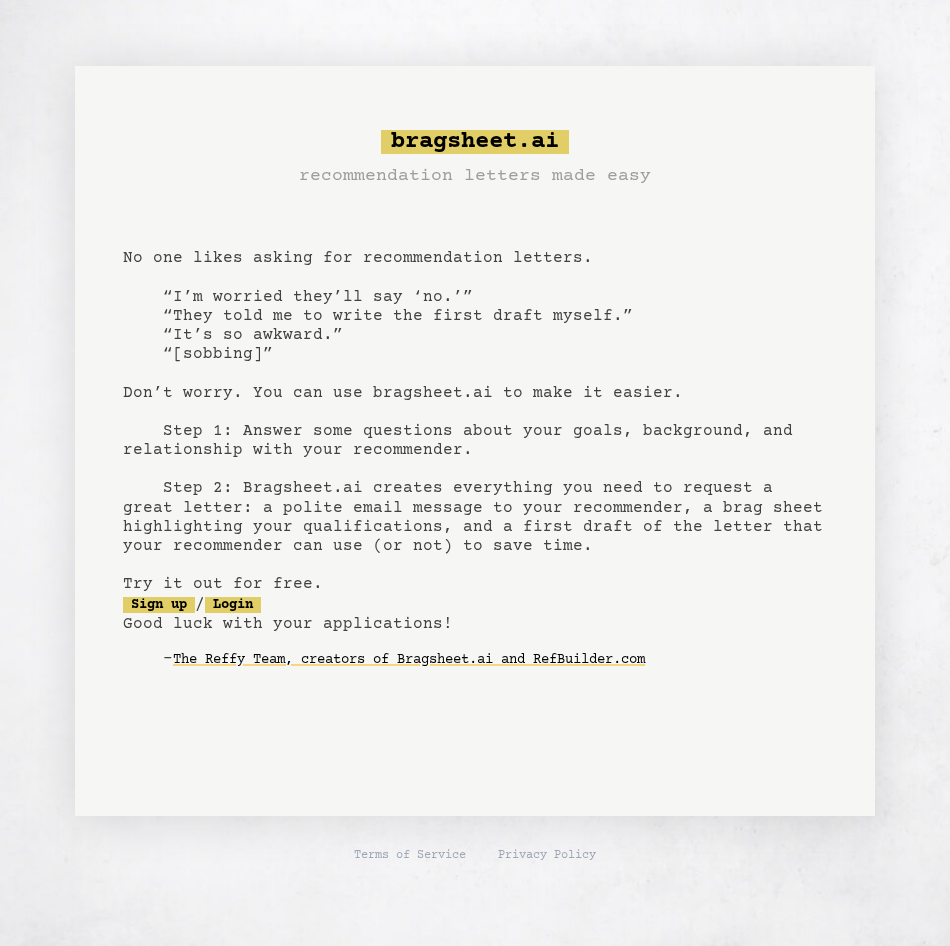 scroll, scrollTop: 0, scrollLeft: 0, axis: both 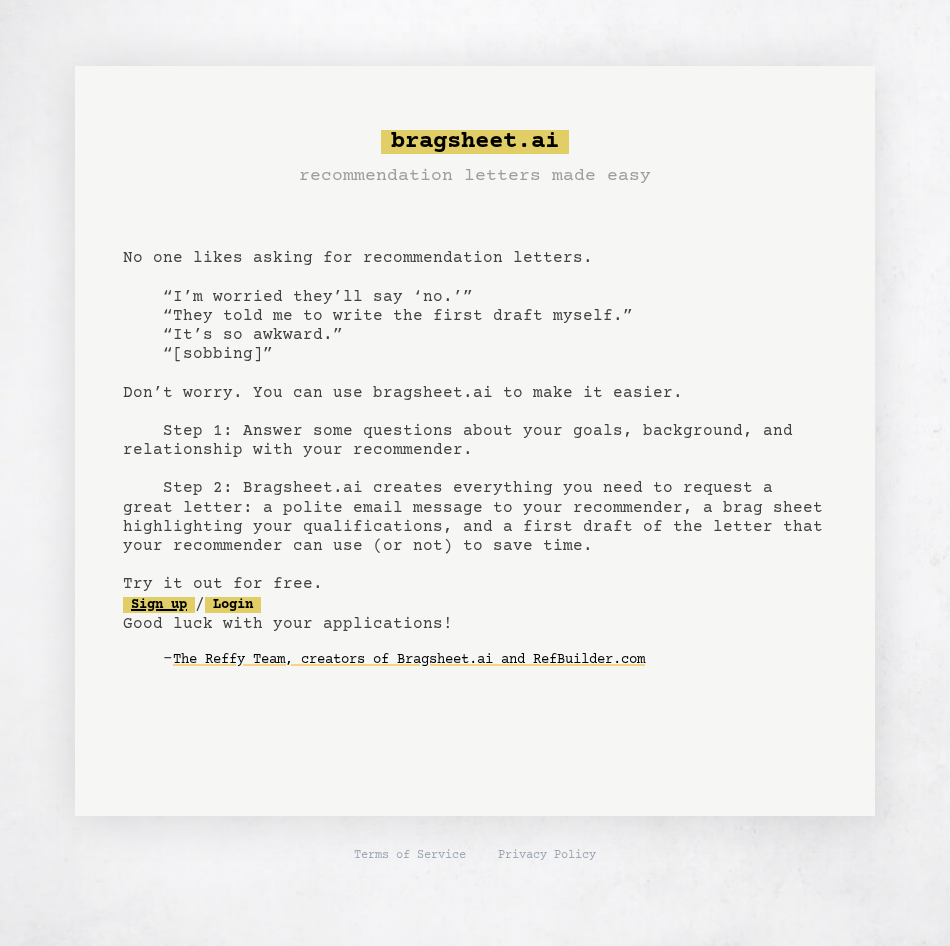 click on "Sign up" at bounding box center [159, 605] 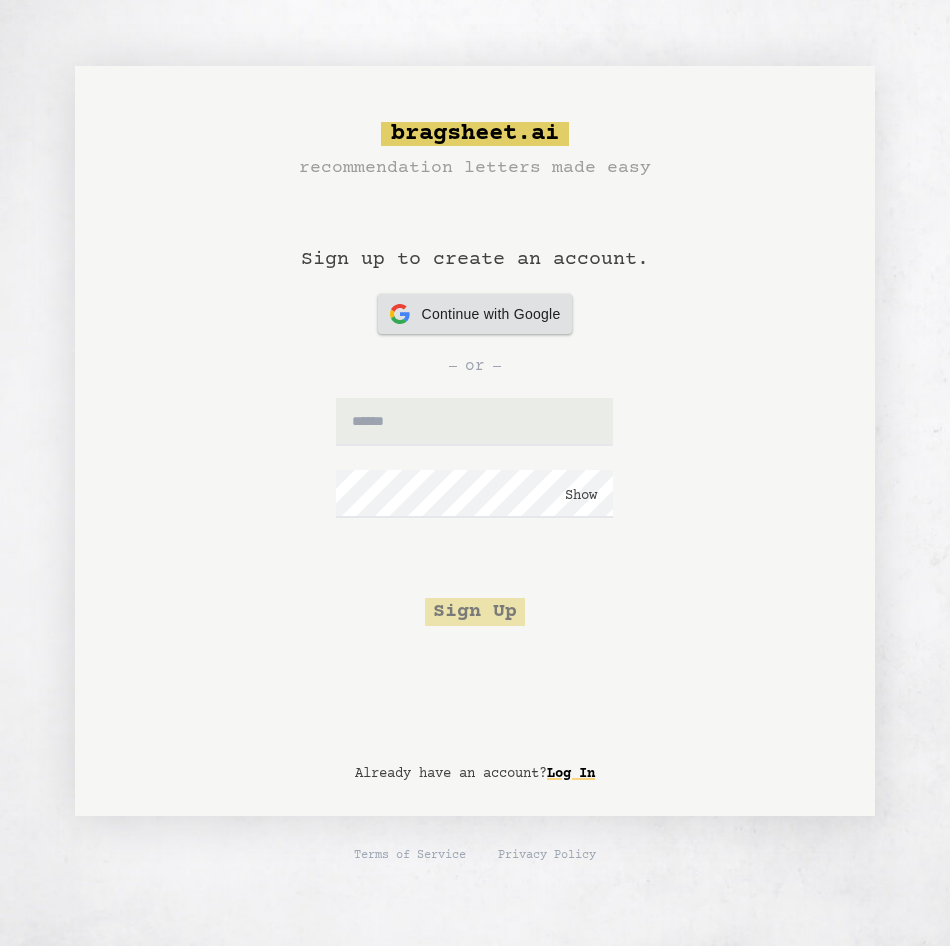 click on "Continue with Google" at bounding box center [491, 314] 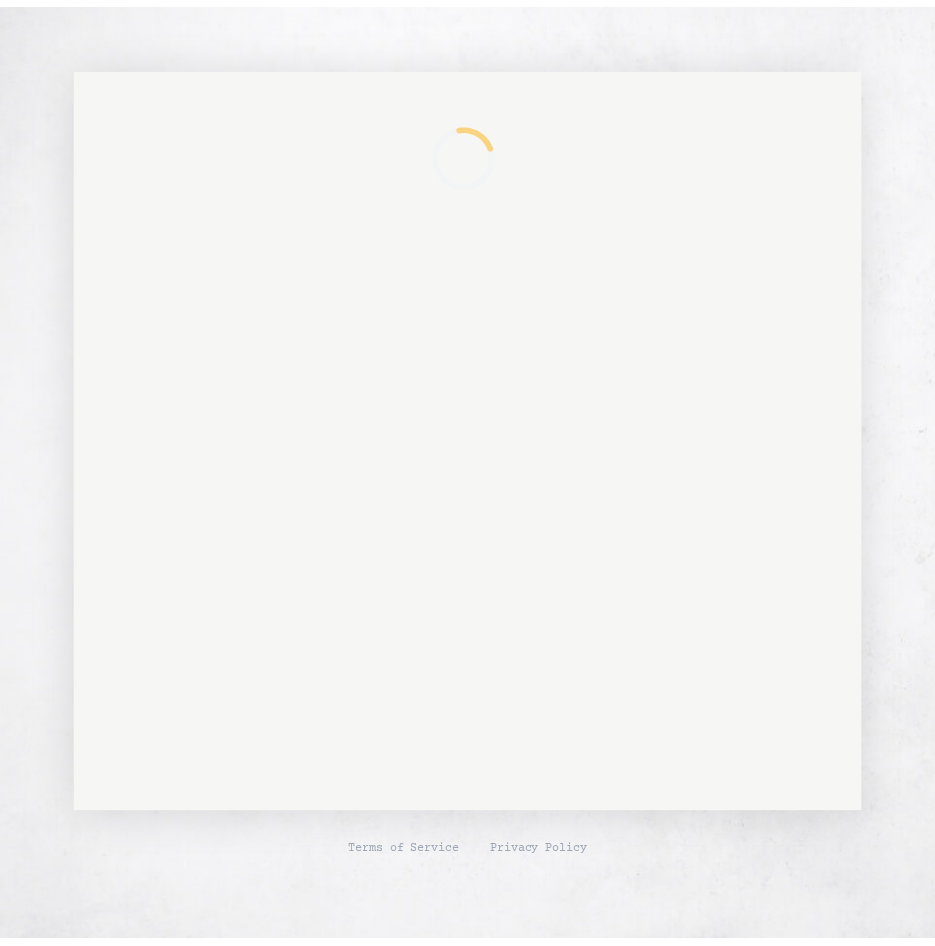 scroll, scrollTop: 0, scrollLeft: 0, axis: both 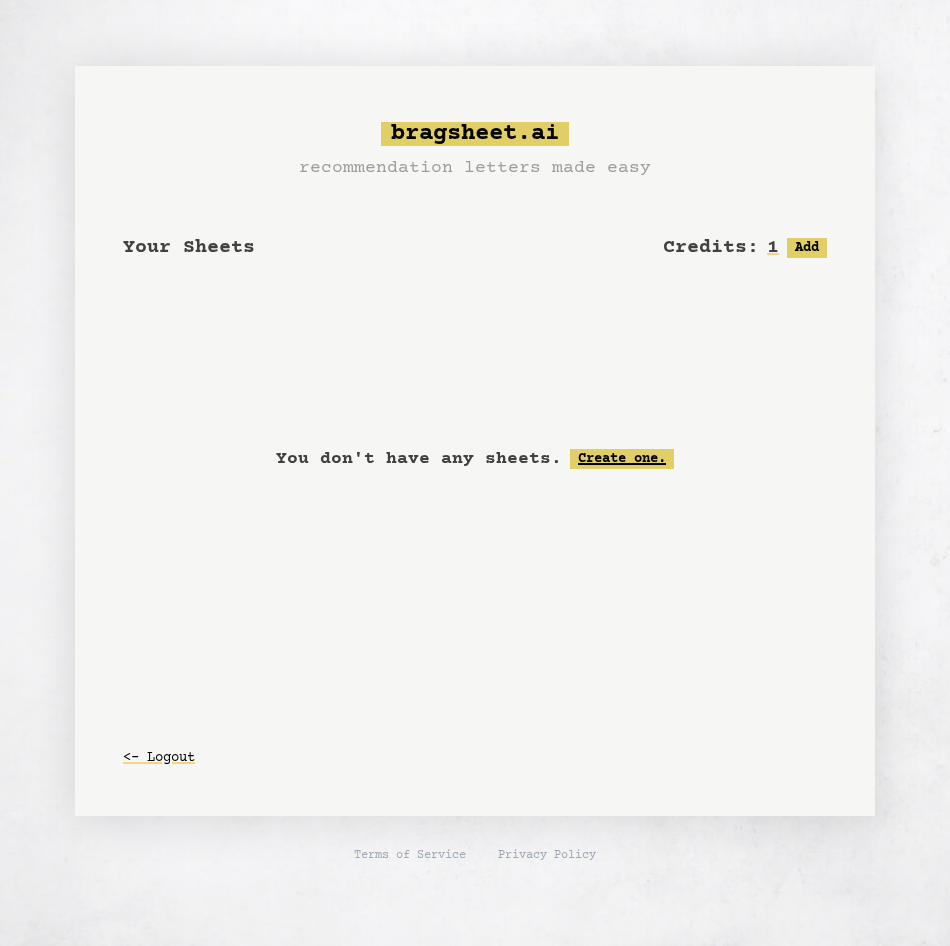 click on "Create one." at bounding box center (622, 459) 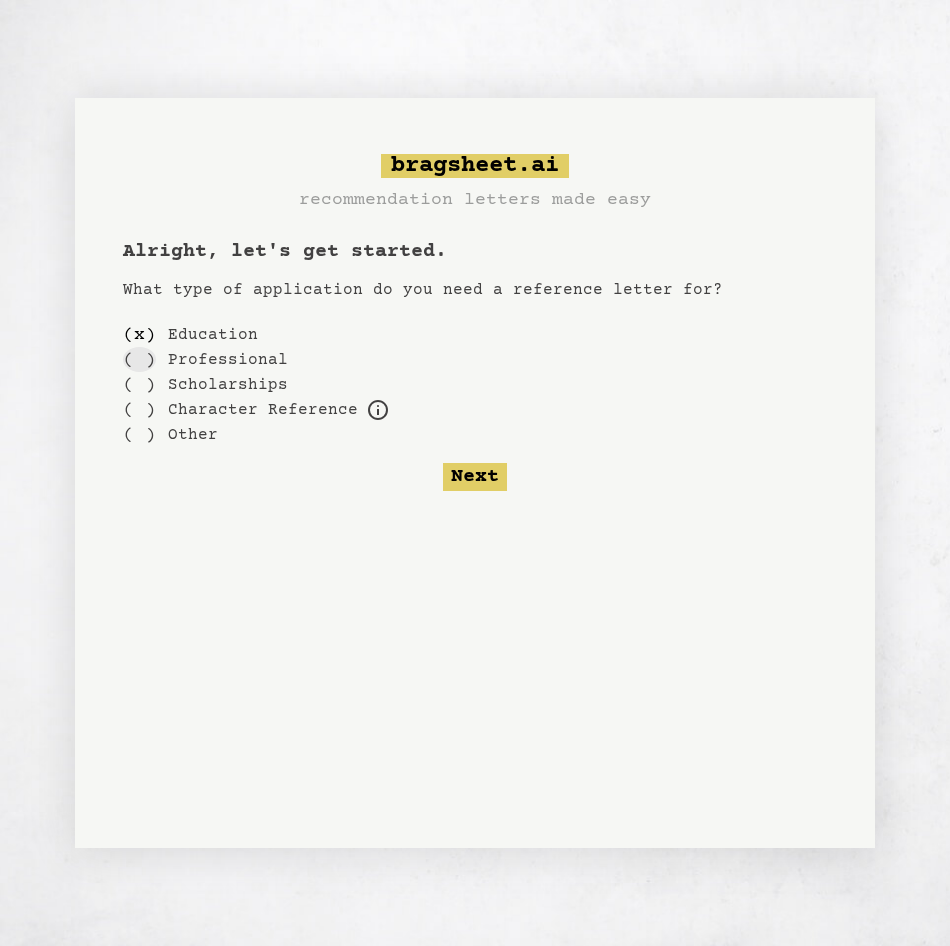 click on "(    )" at bounding box center [139, 359] 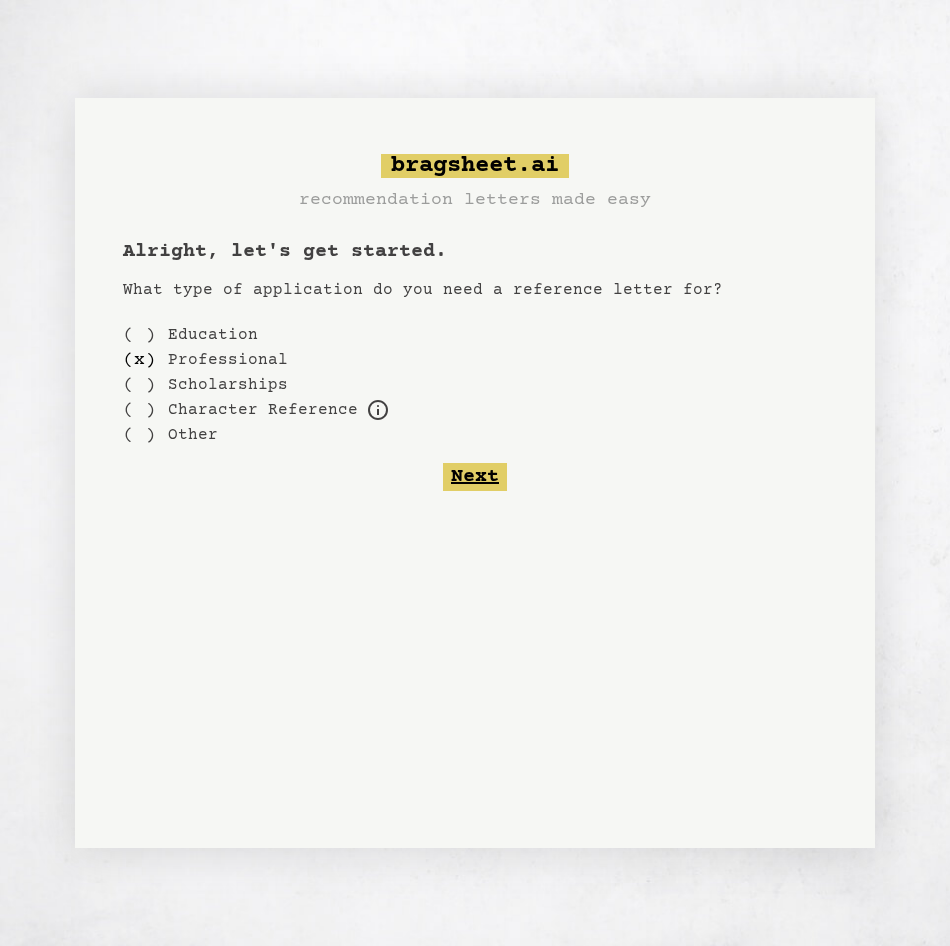 click on "Next" at bounding box center [475, 477] 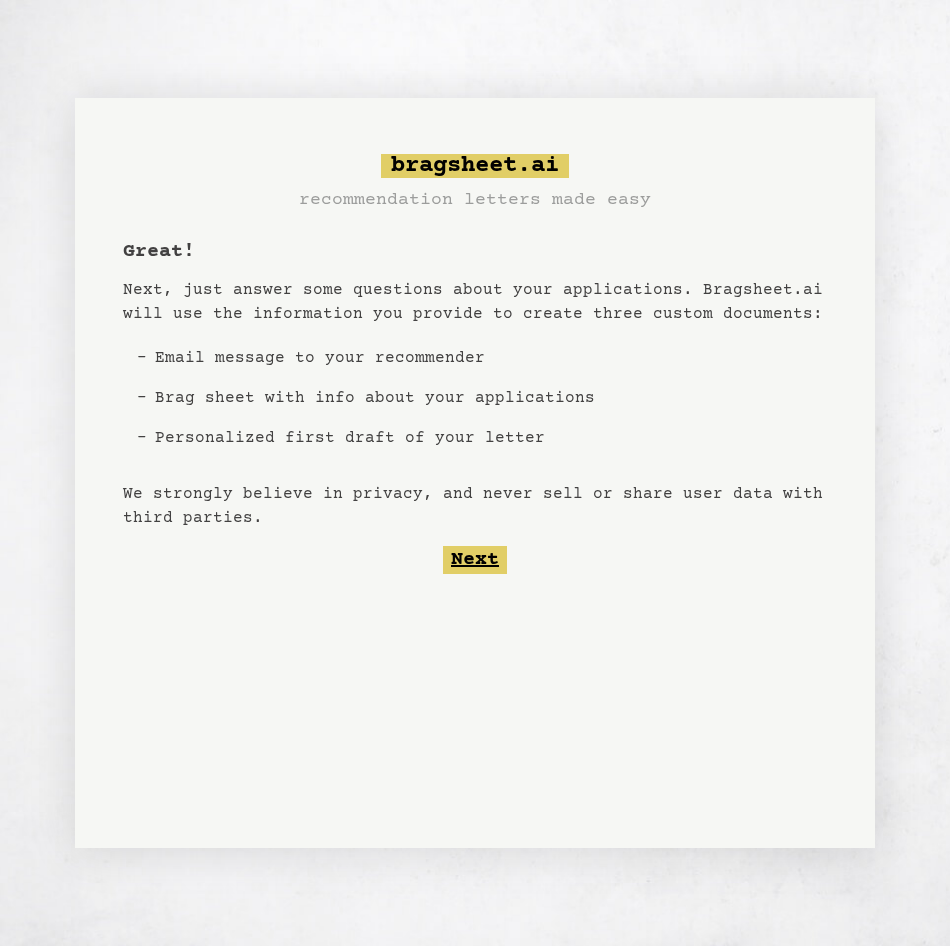 click on "Next" at bounding box center (475, 560) 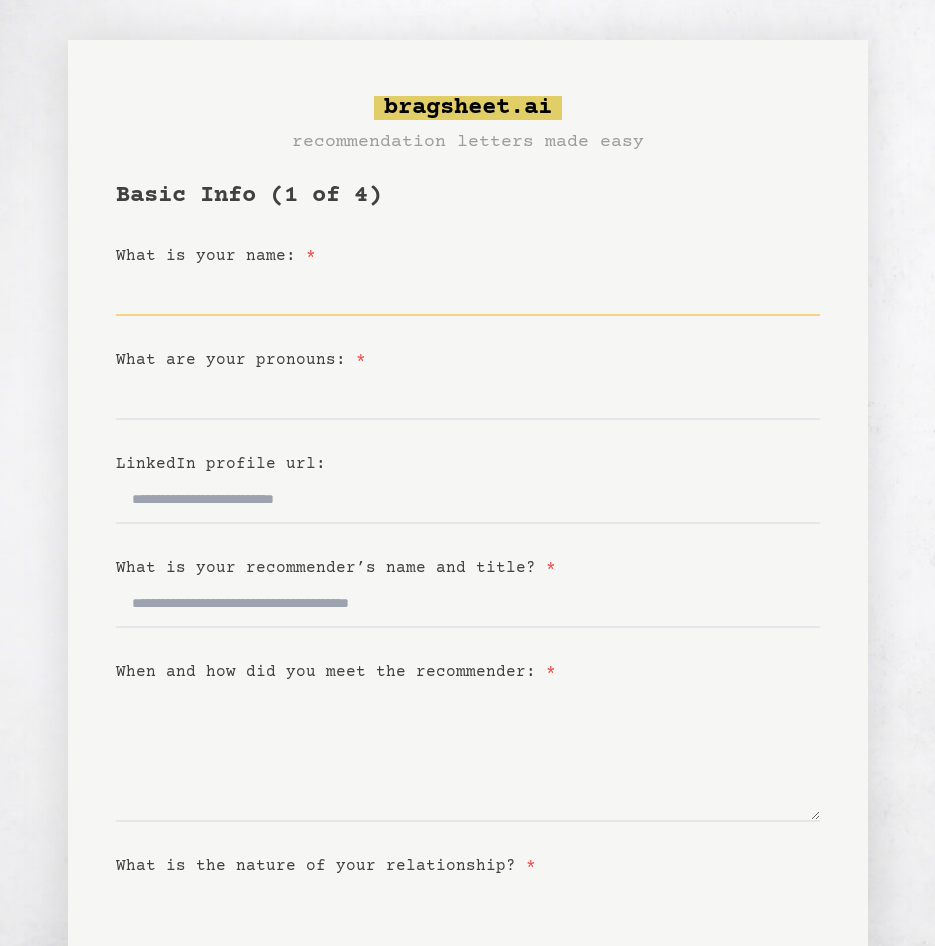 click on "What is your name:   *" at bounding box center [468, 292] 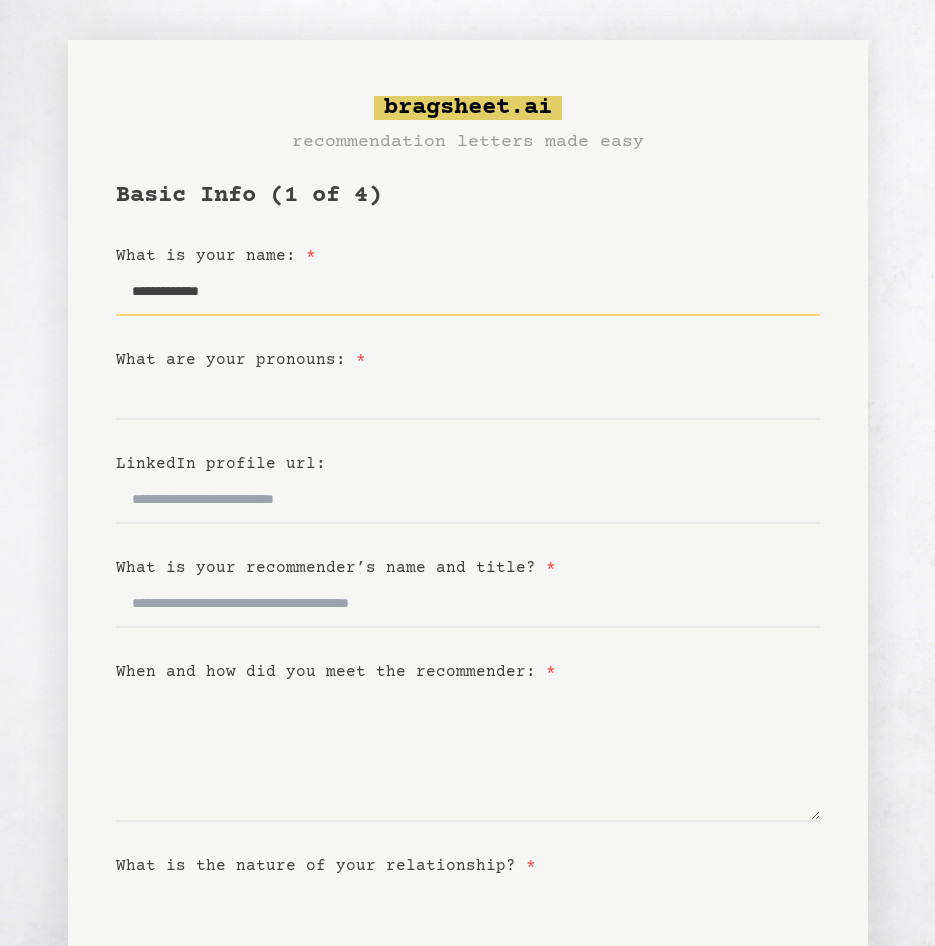type on "**********" 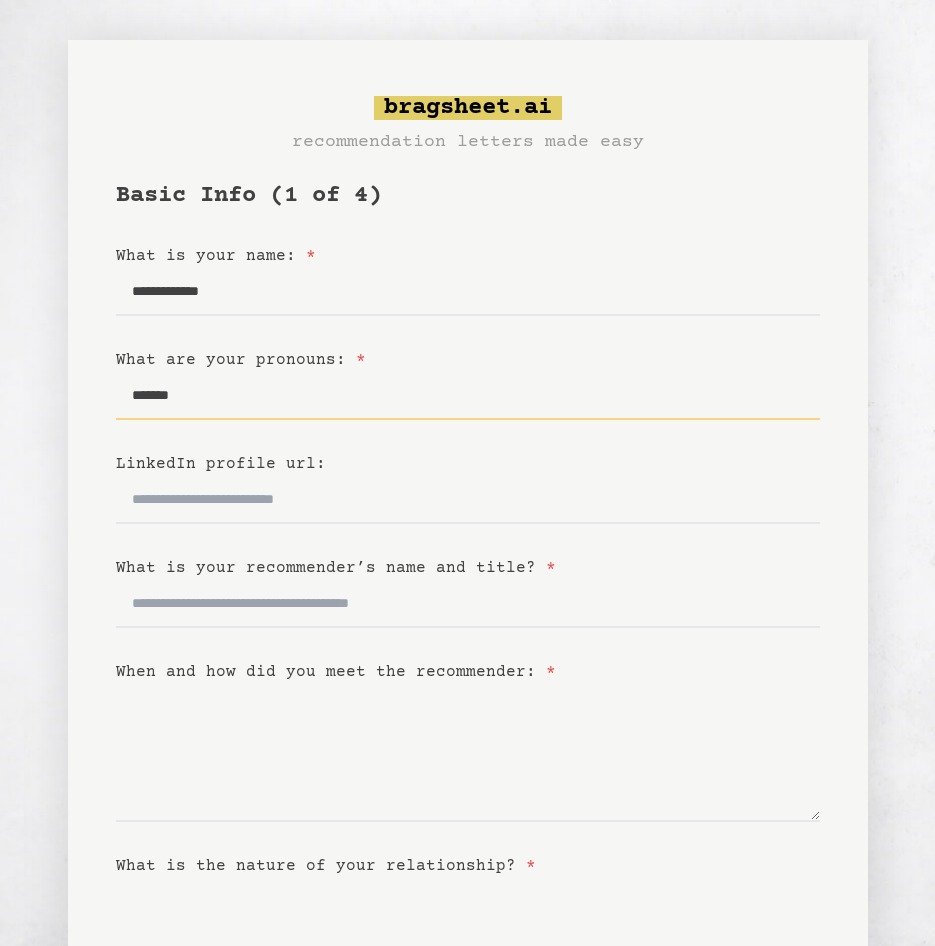 type on "*******" 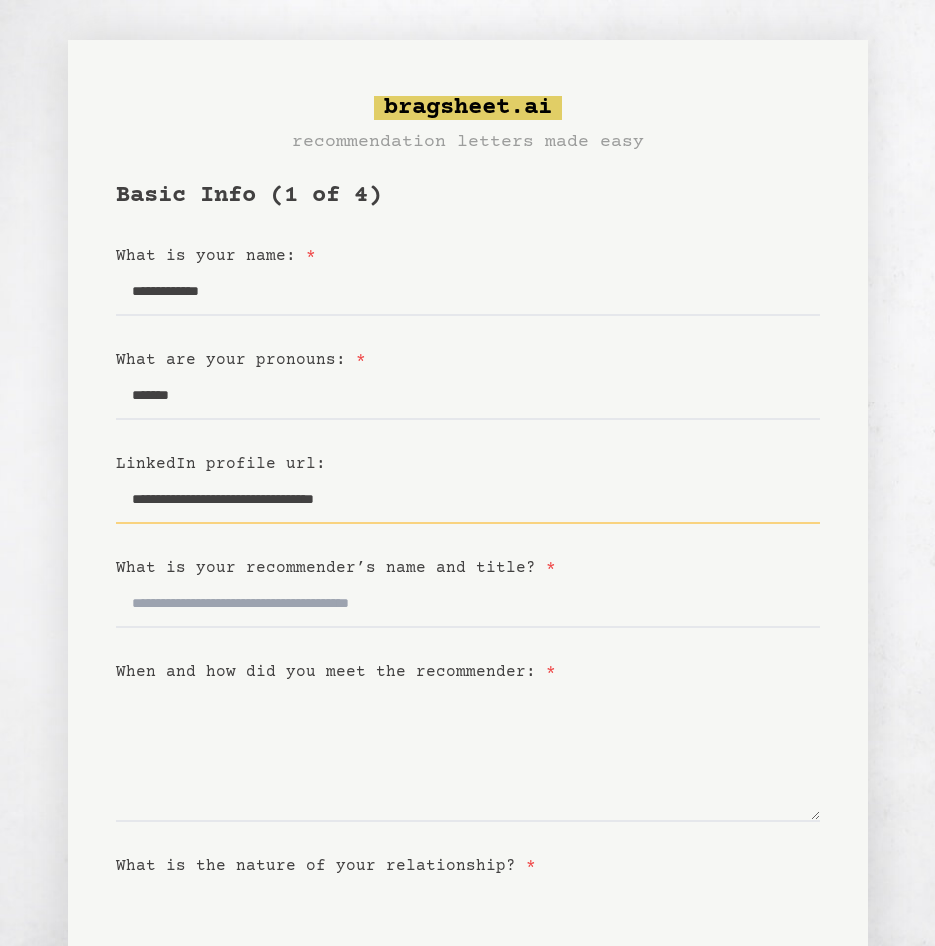 click on "**********" at bounding box center (468, 500) 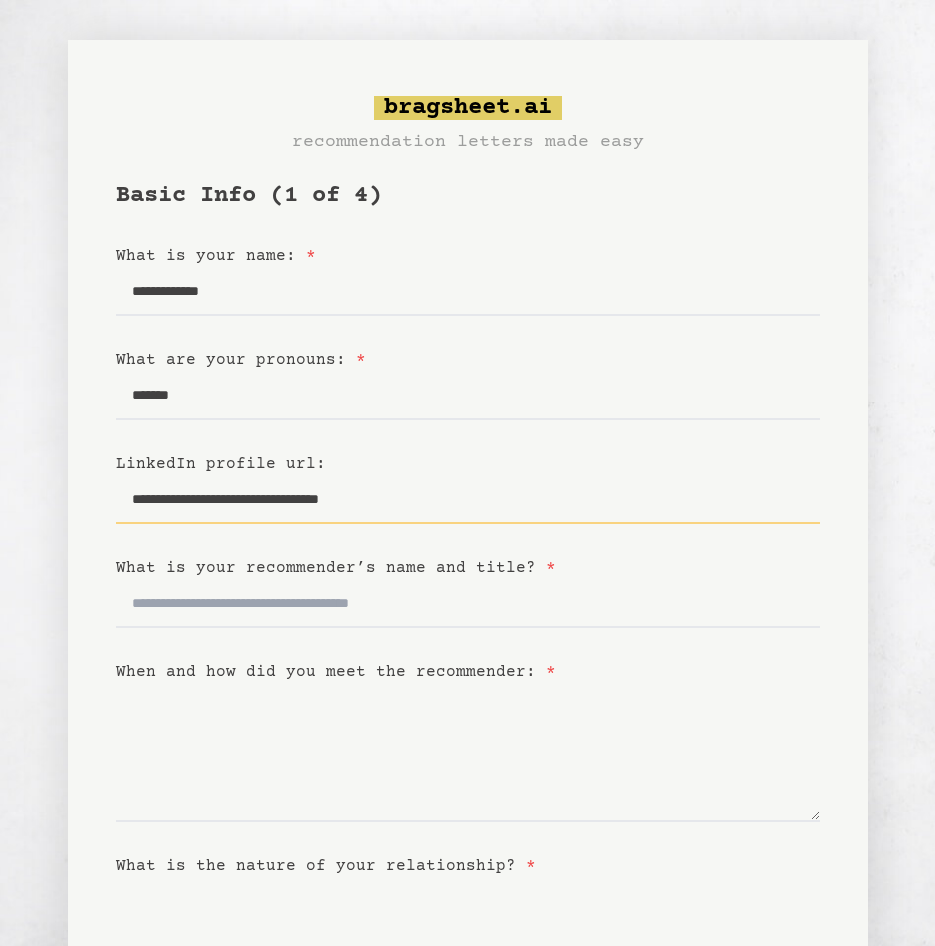 type on "**********" 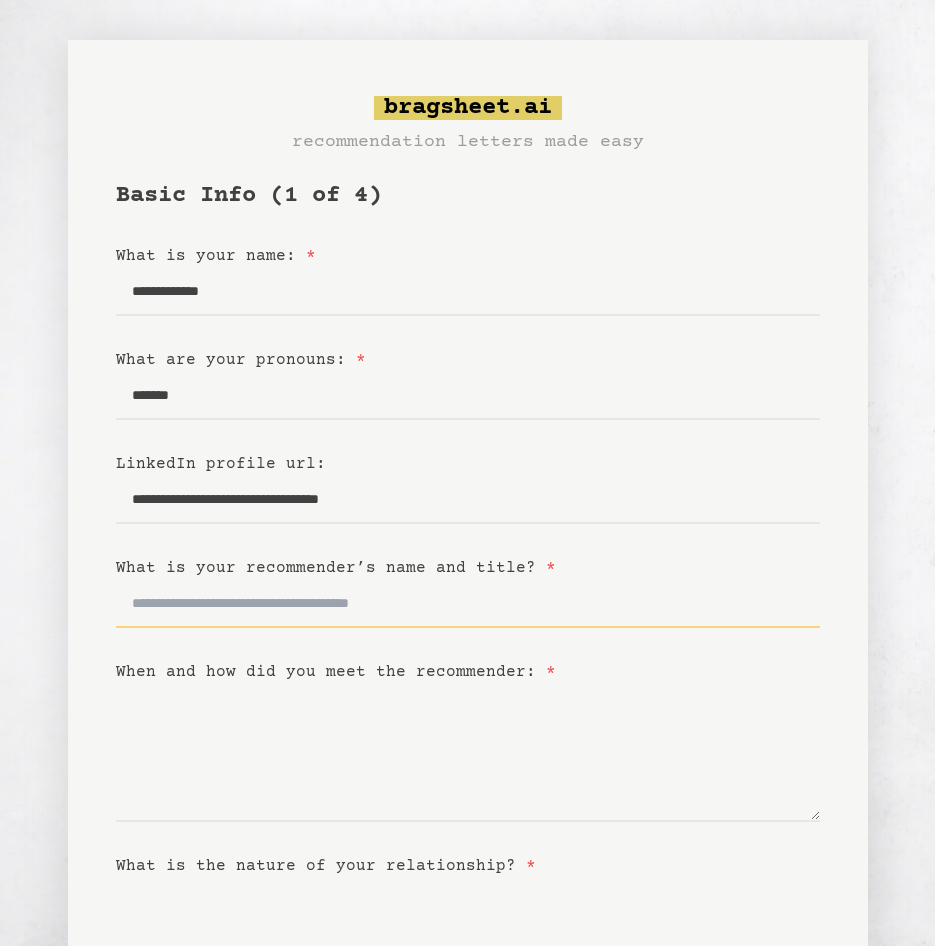 click on "What is your recommender’s name and title?   *" at bounding box center (468, 604) 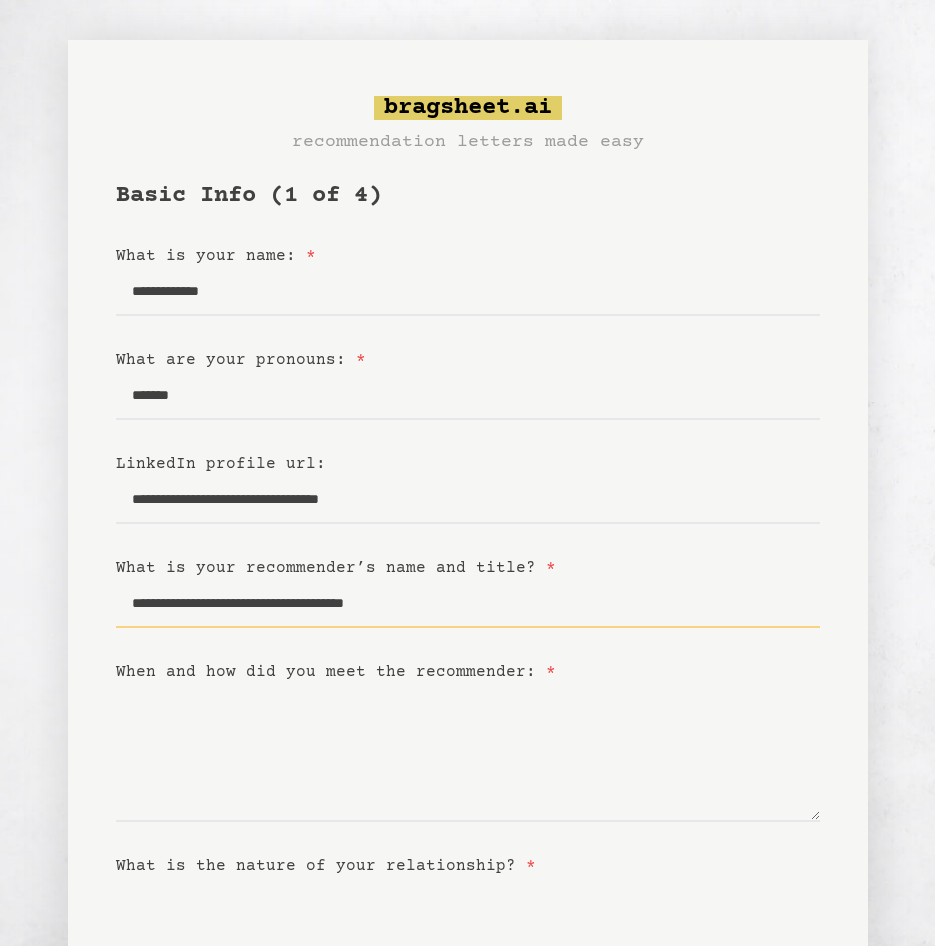 type on "**********" 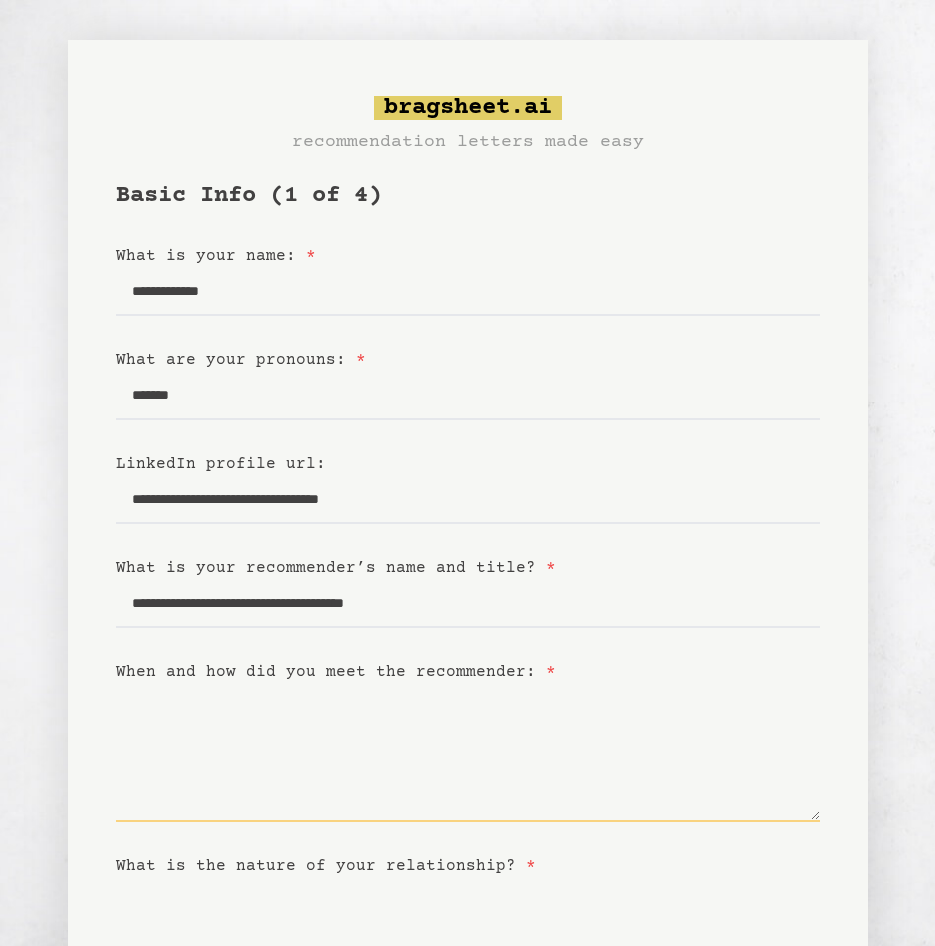 click on "When and how did you meet the recommender:   *" at bounding box center (468, 753) 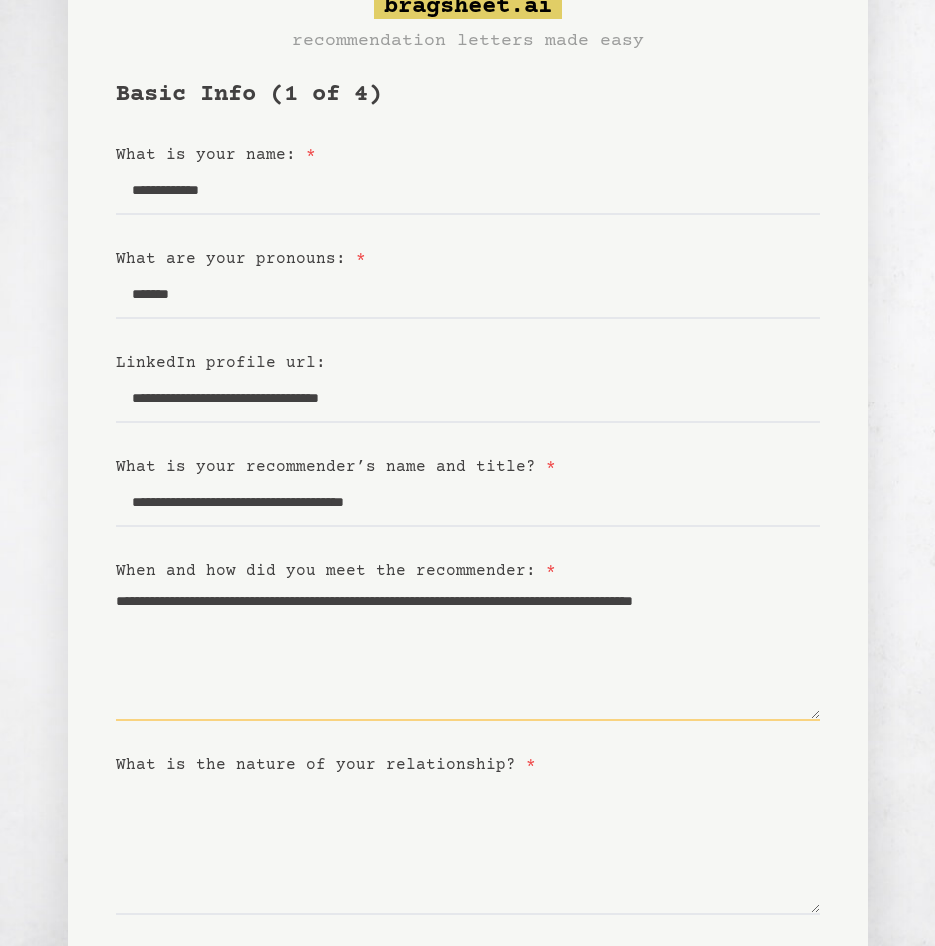 scroll, scrollTop: 266, scrollLeft: 0, axis: vertical 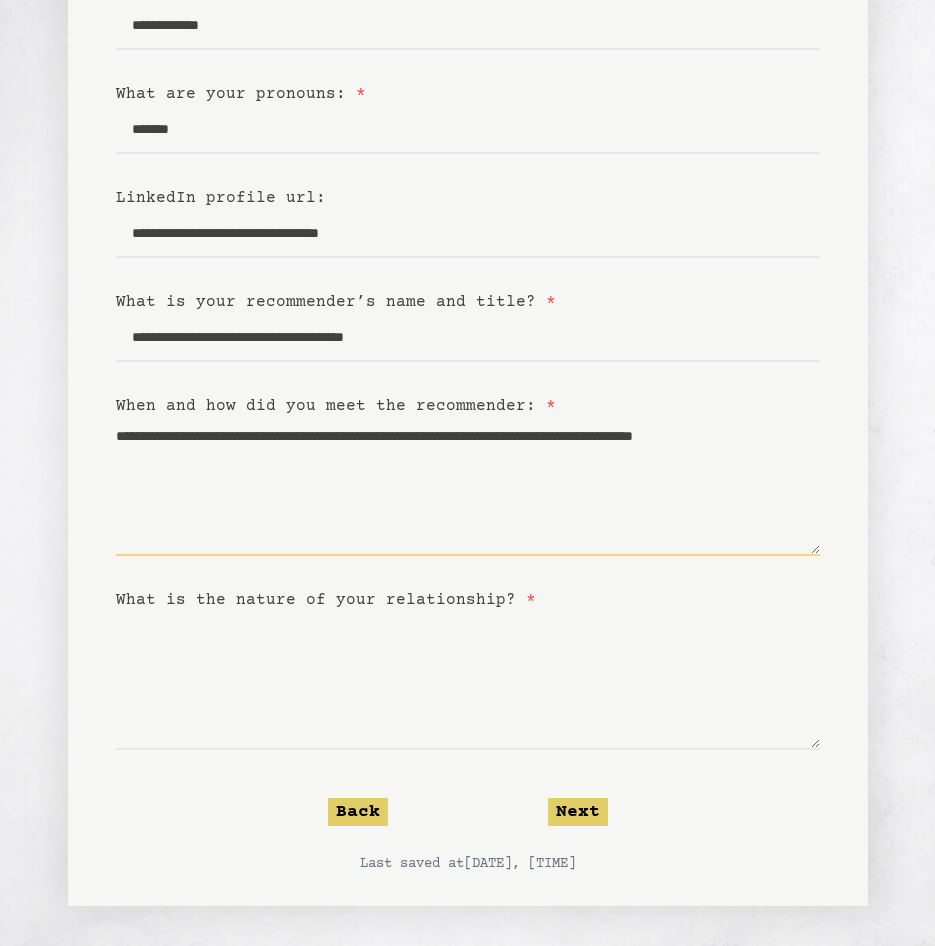type on "**********" 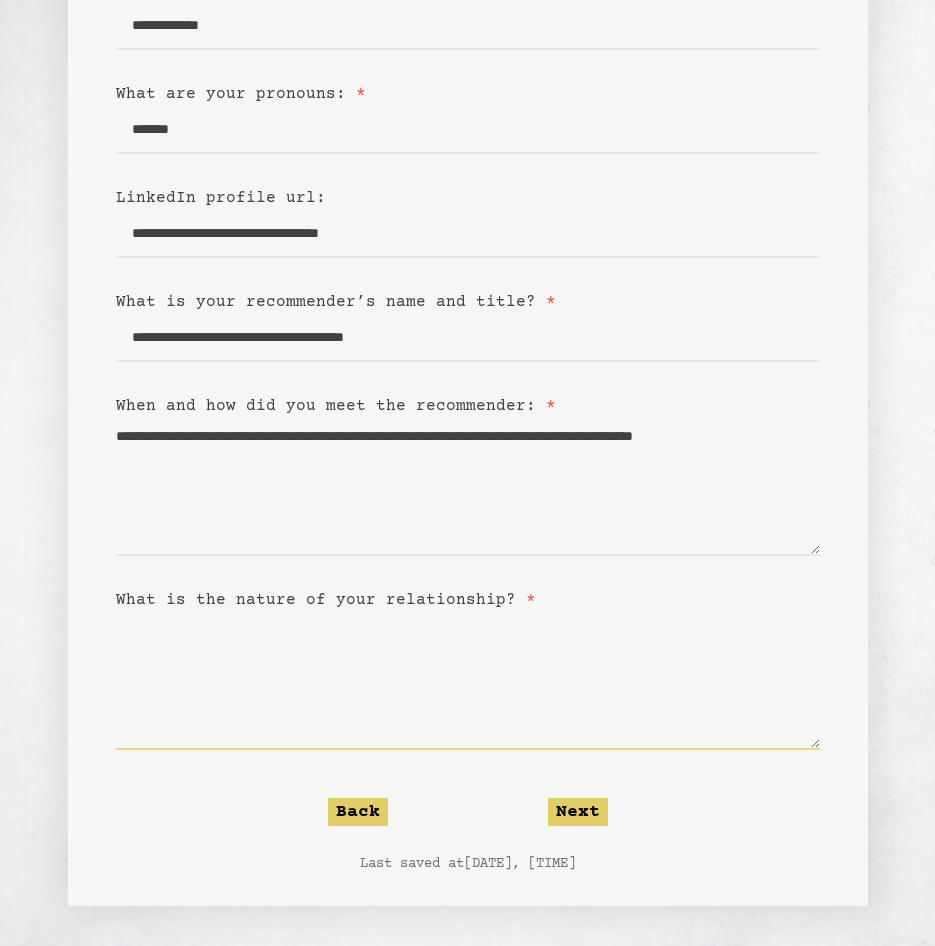 click on "What is the nature of your relationship?   *" at bounding box center [468, 681] 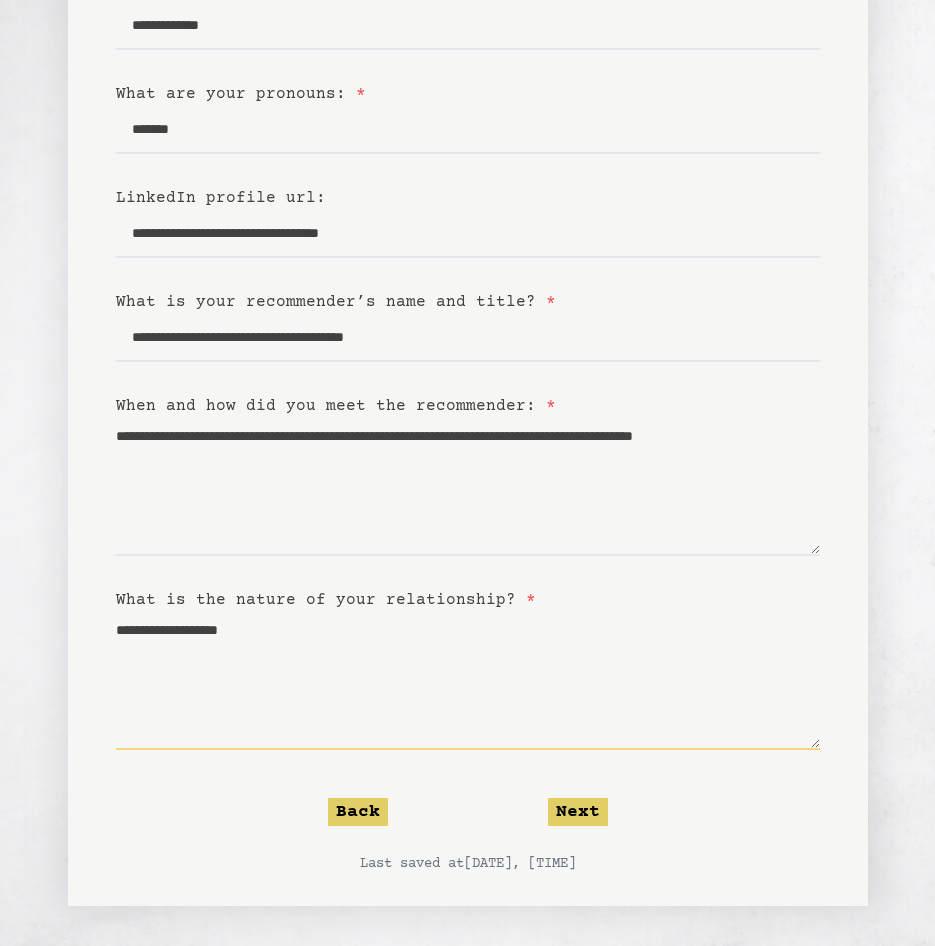 type on "**********" 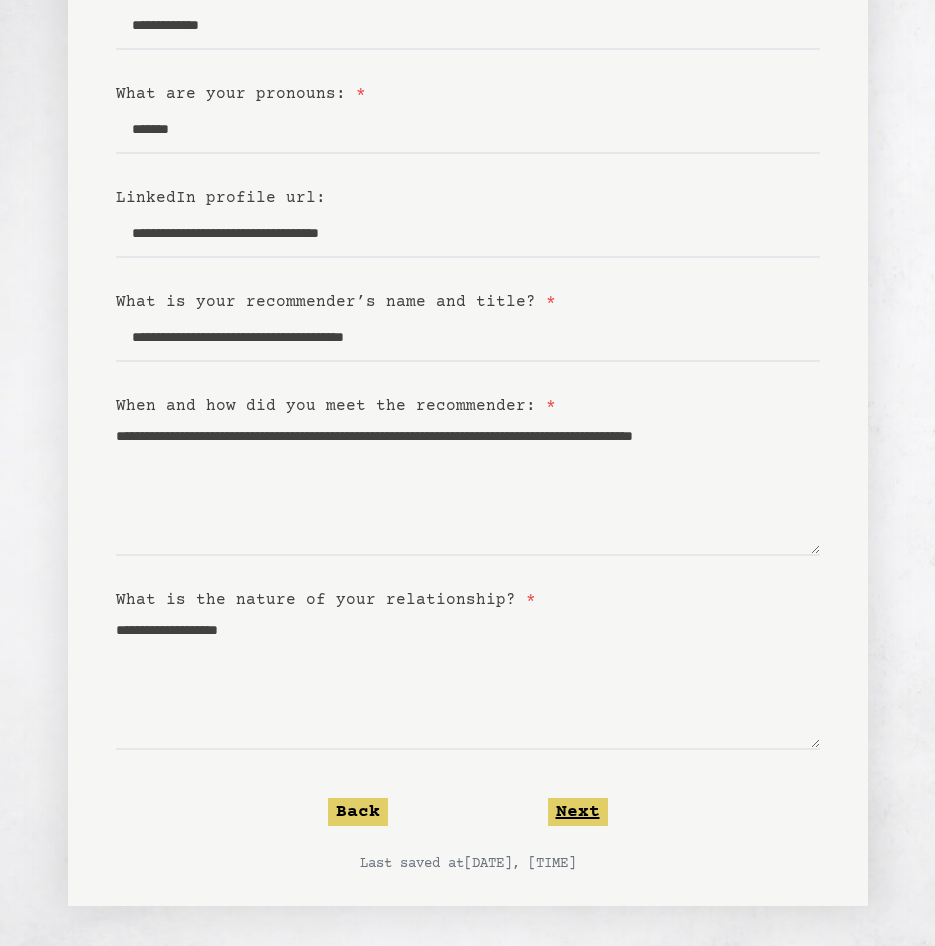 click on "Next" 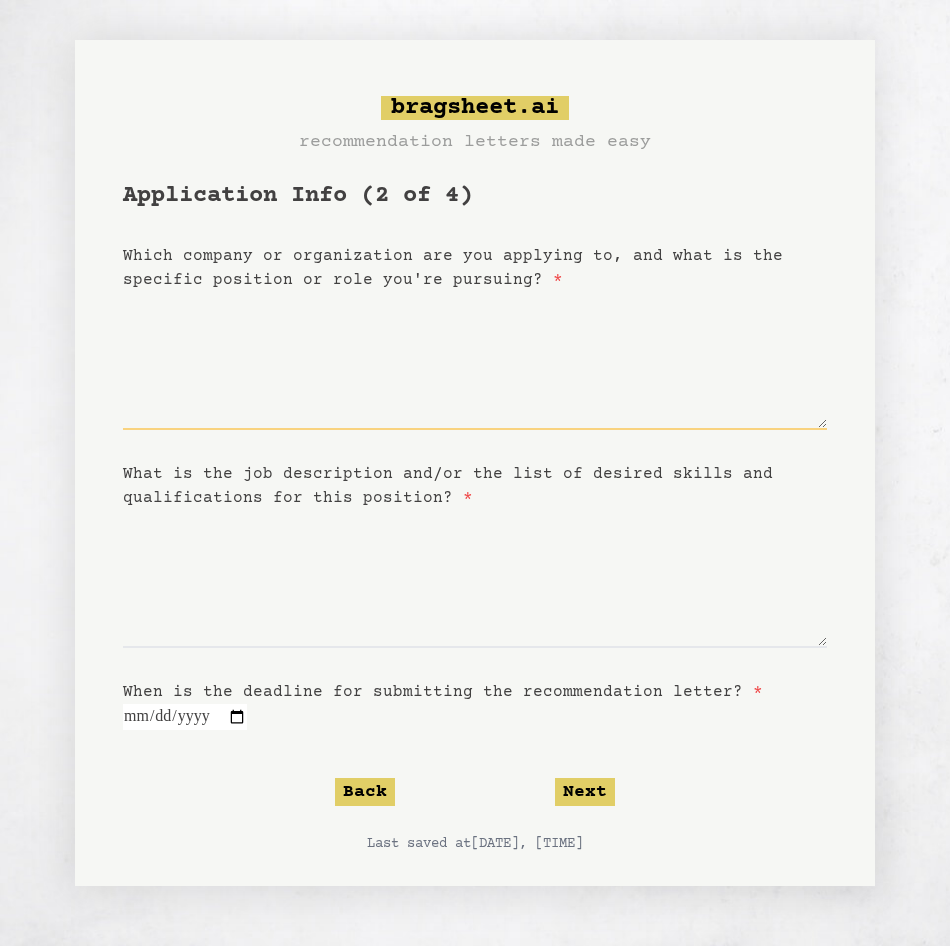 click on "Which company or organization are you applying to, and what is
the specific position or role you're pursuing?   *" at bounding box center (475, 361) 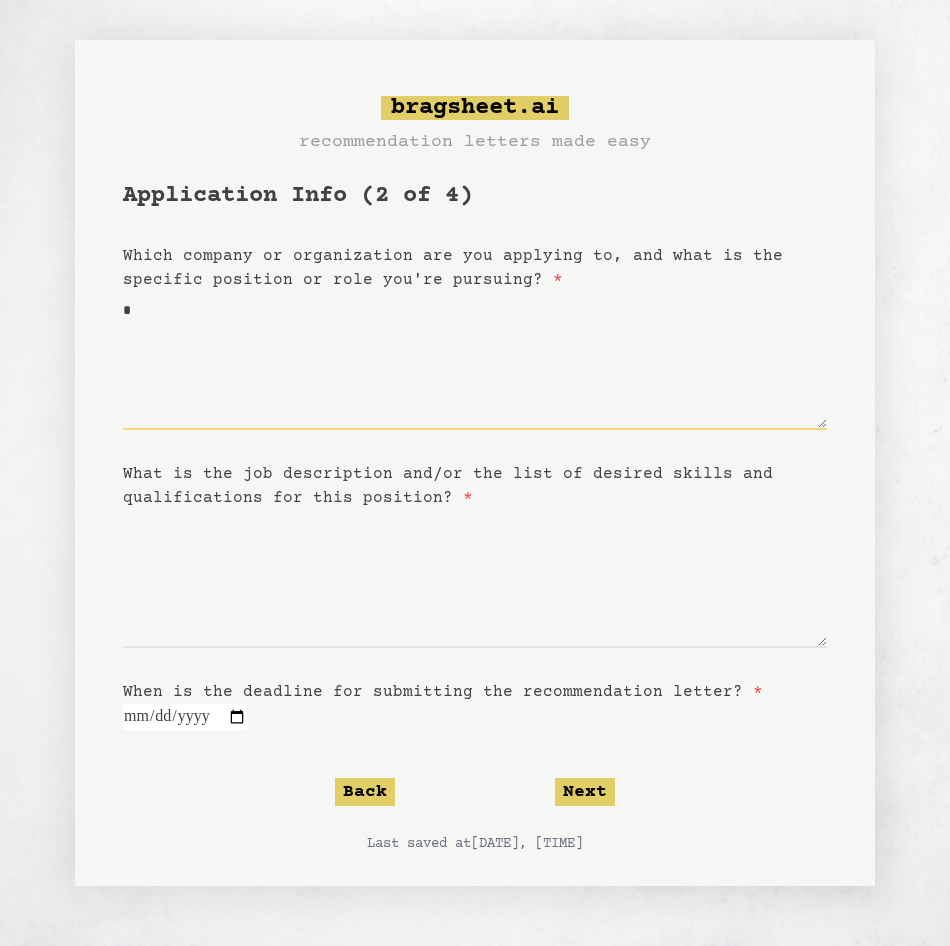 type on "**" 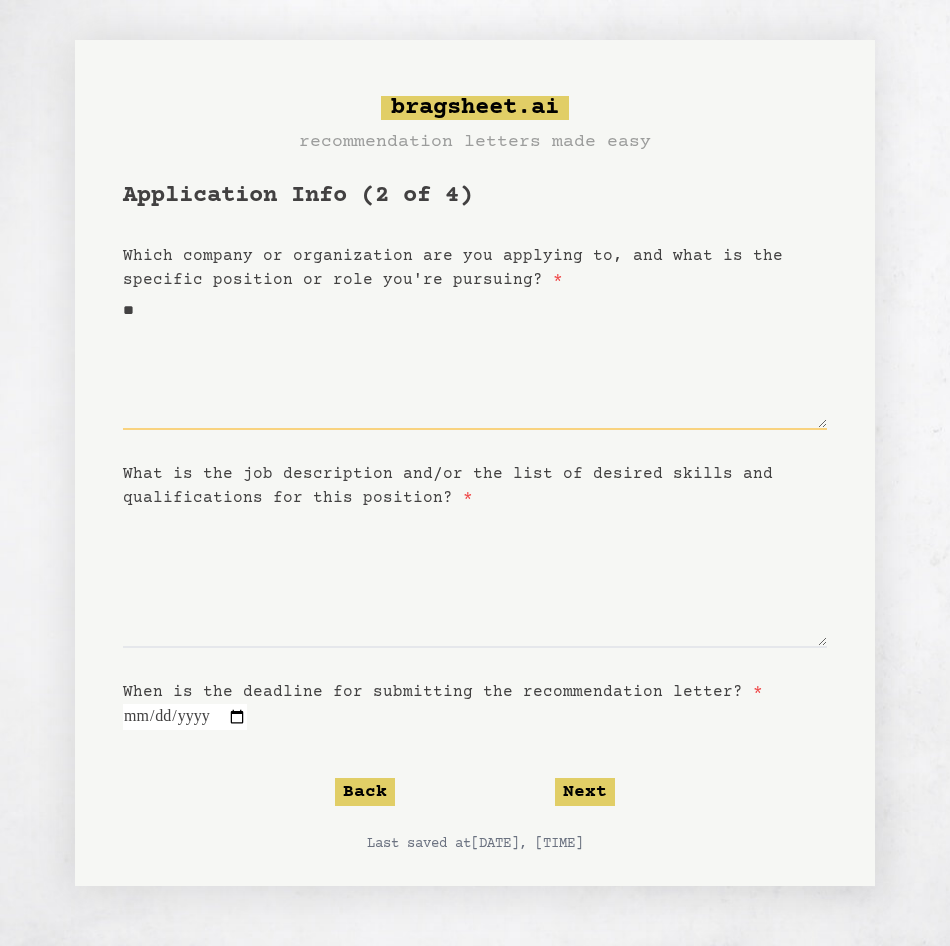 type on "***" 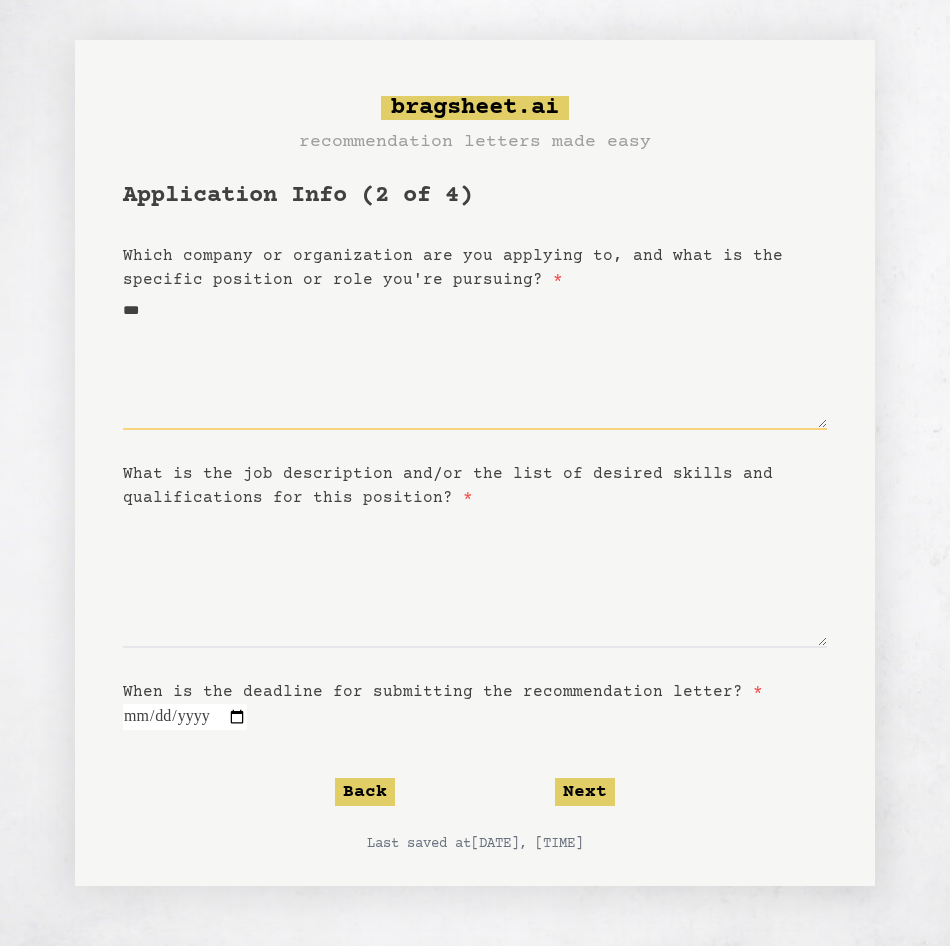 type on "****" 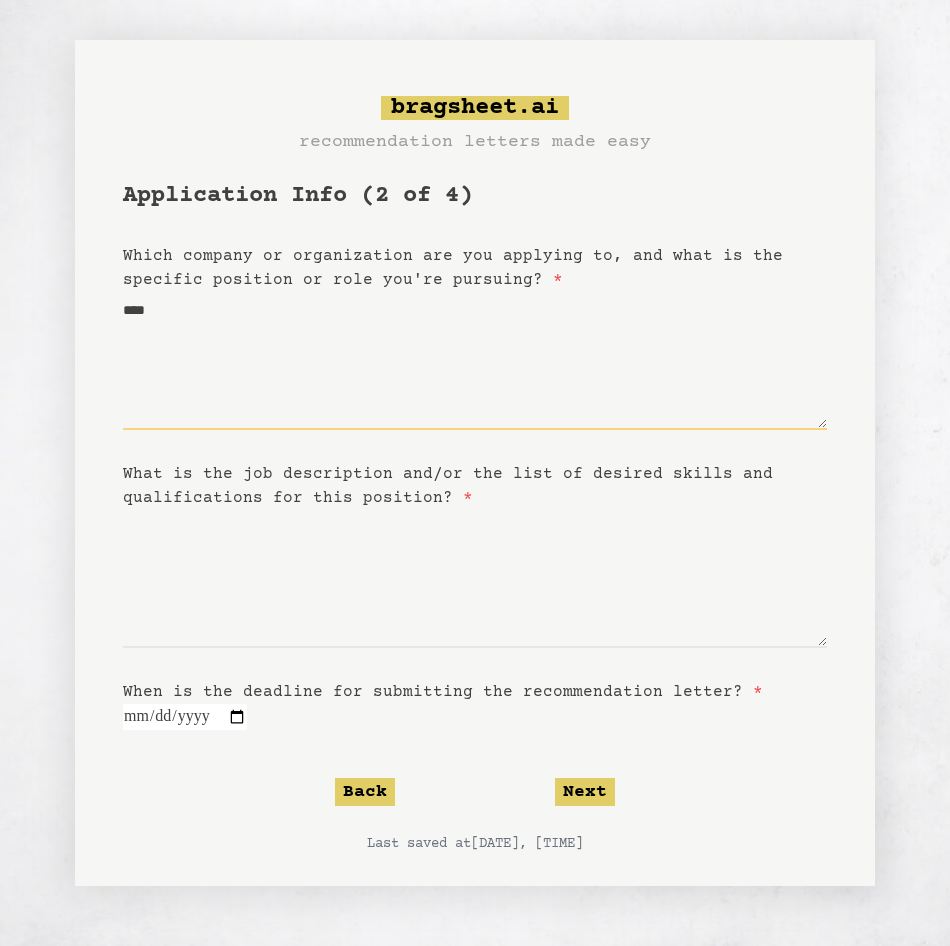 type on "*****" 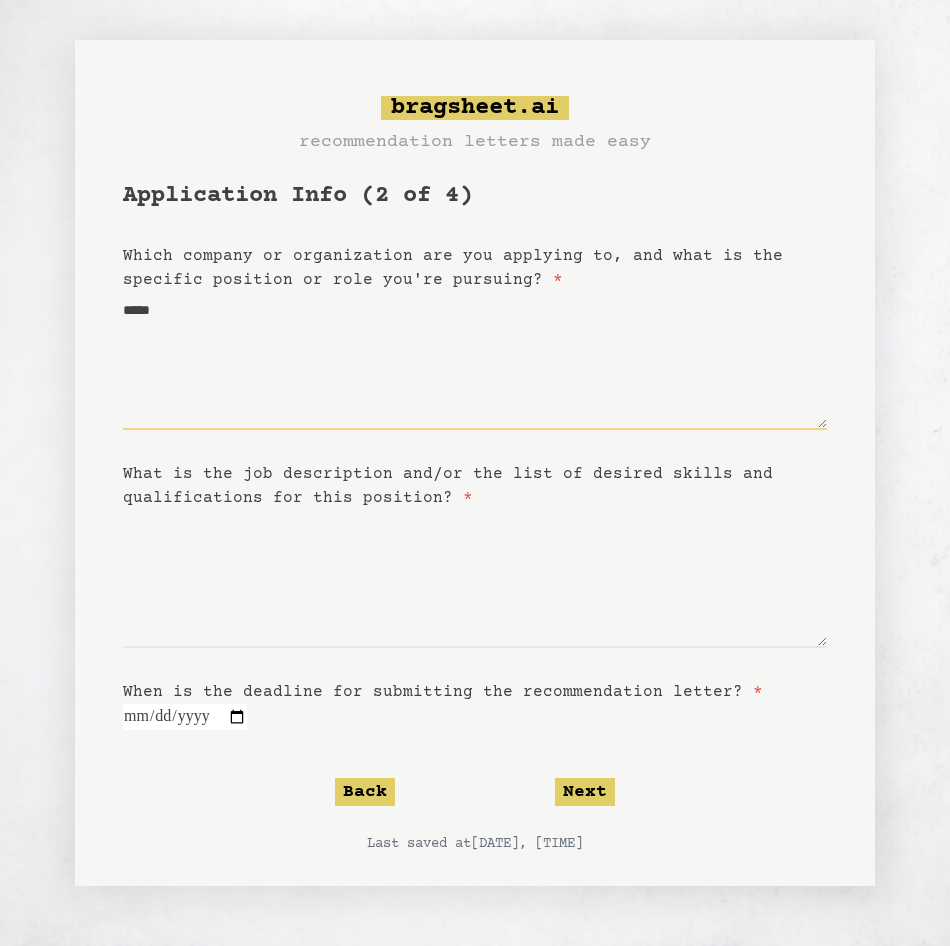 type on "******" 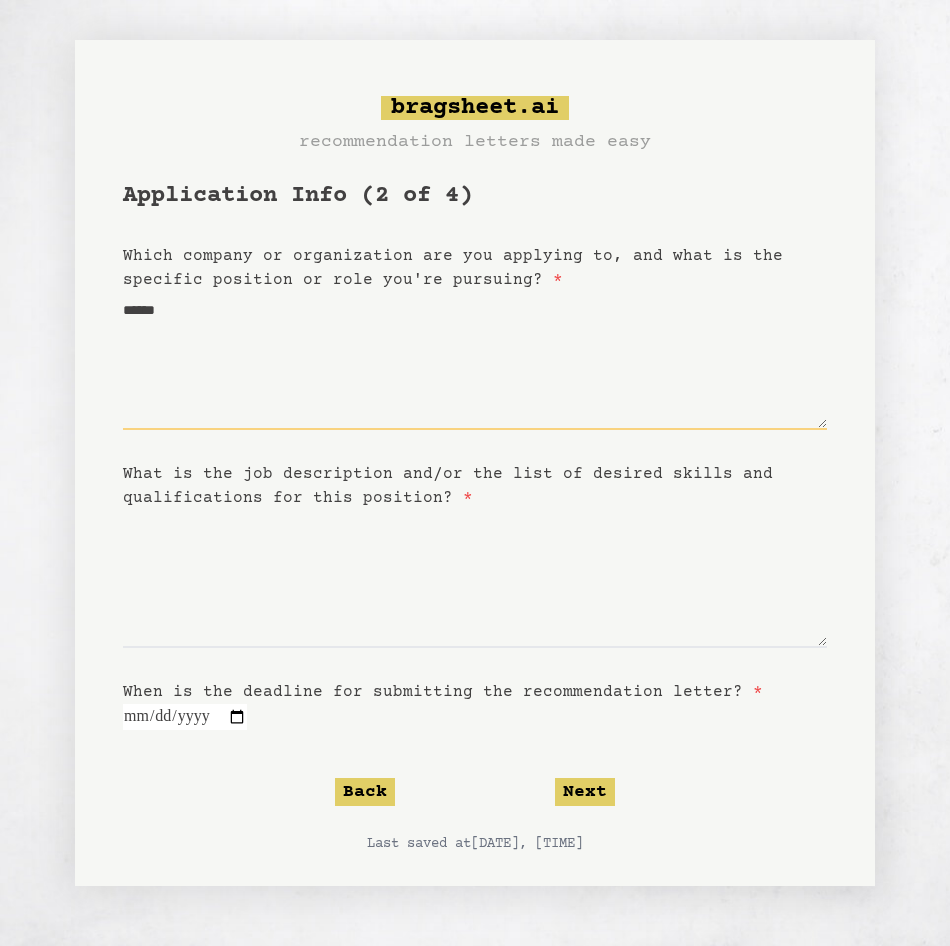 type on "*****" 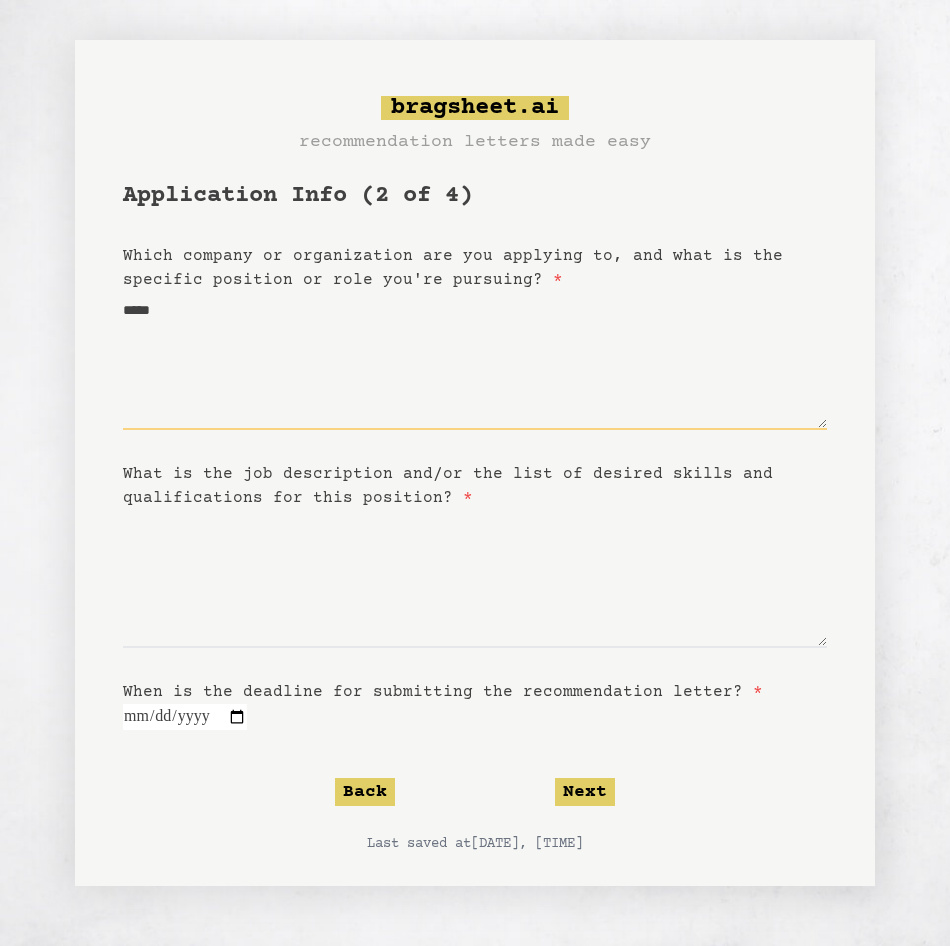 type on "****" 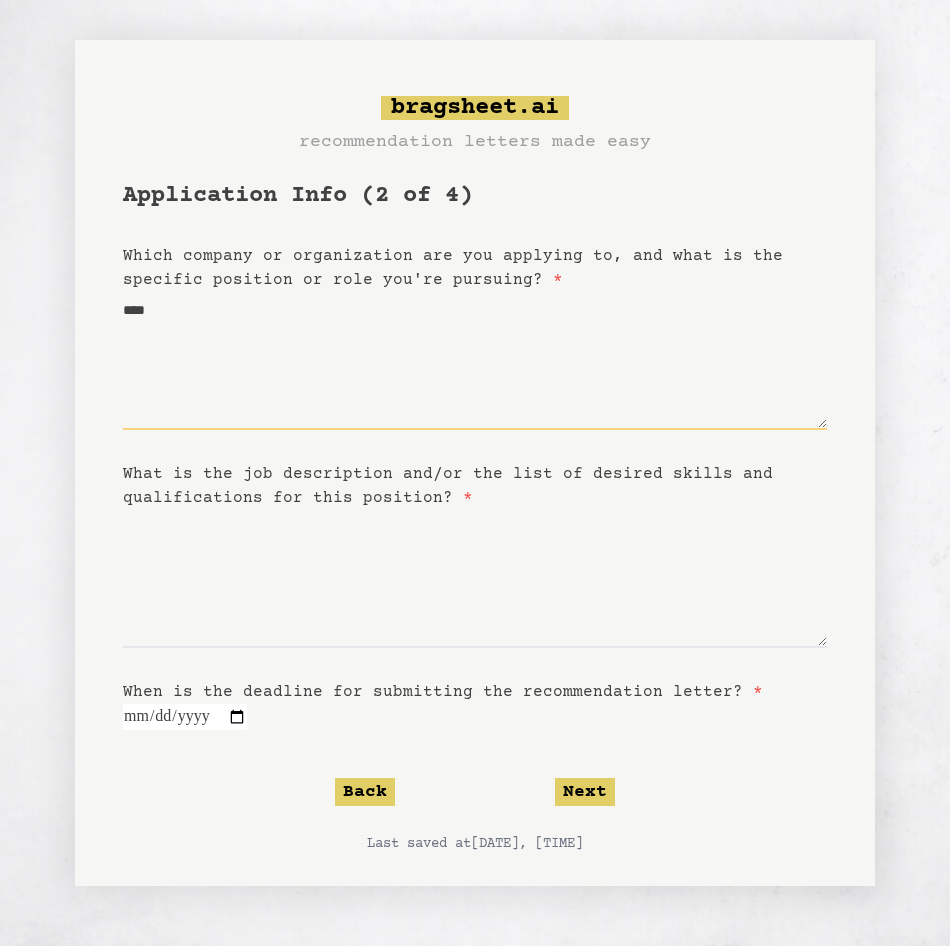 type on "***" 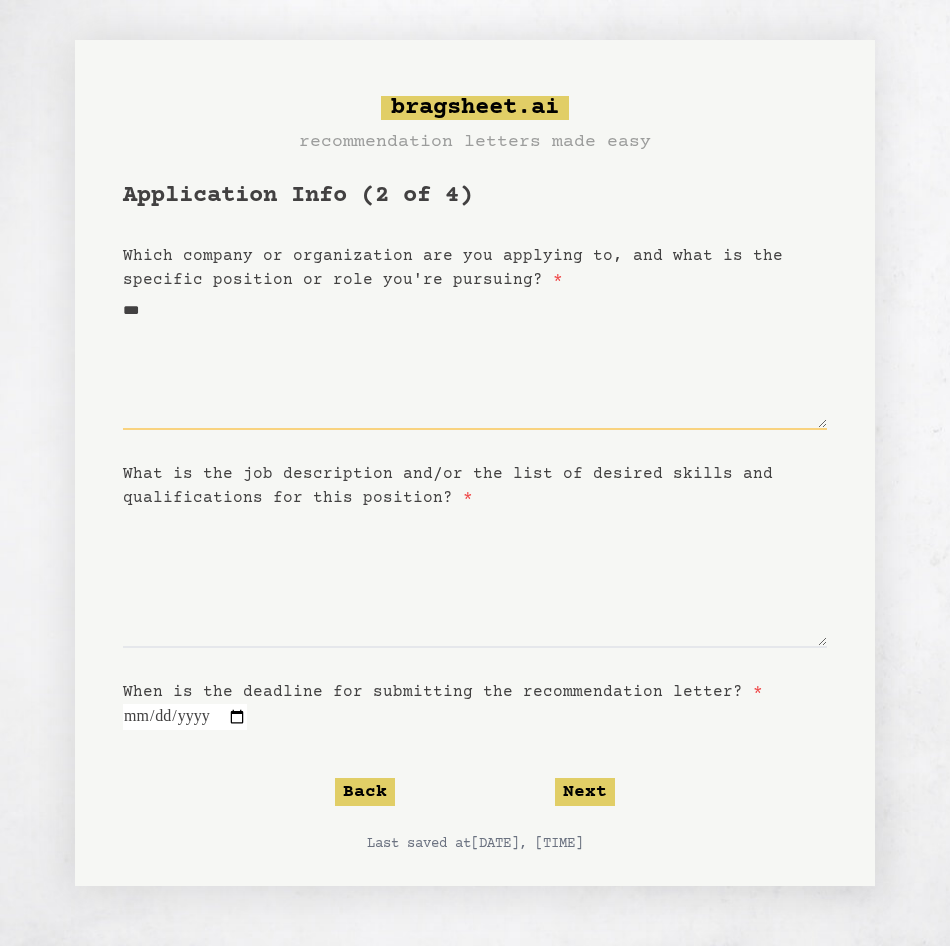 type on "**" 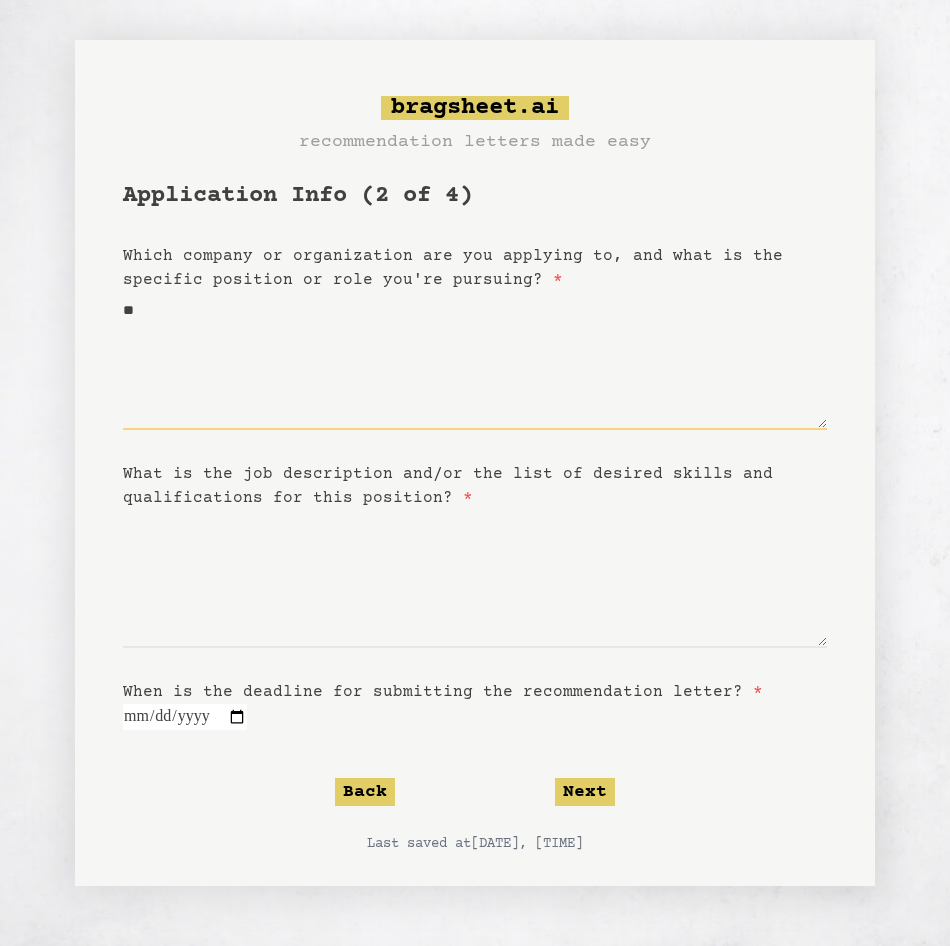 type on "*" 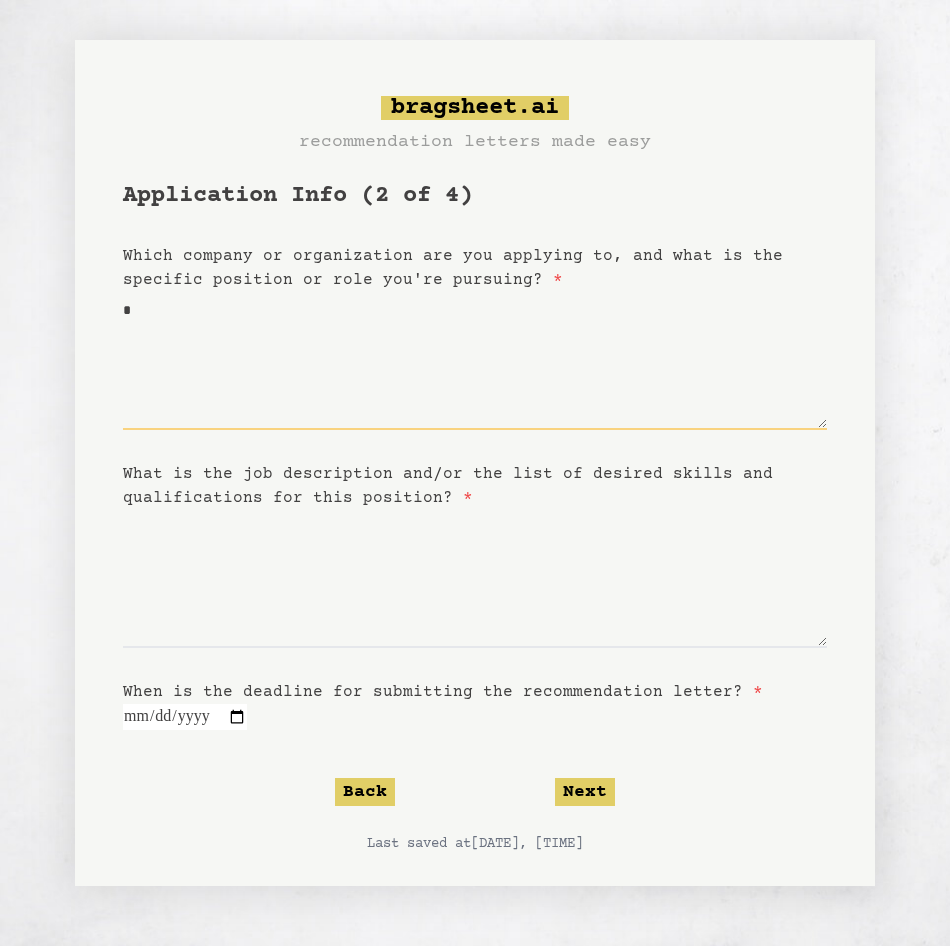 type 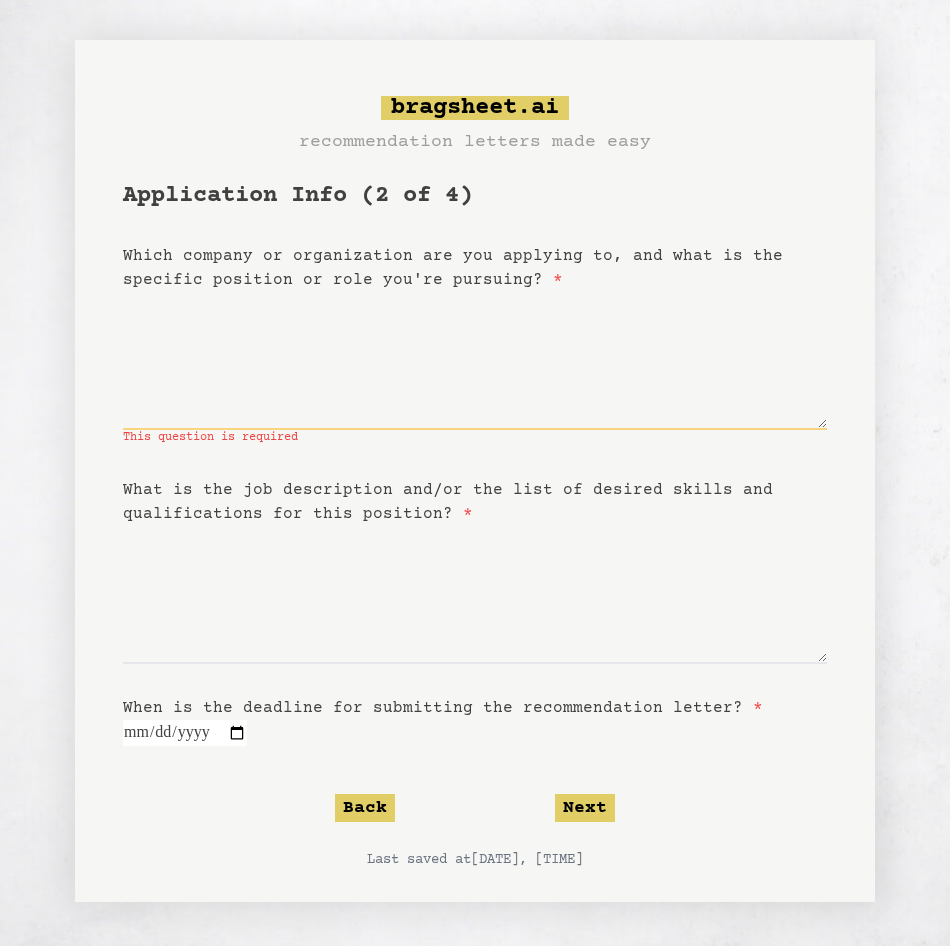 type on "*" 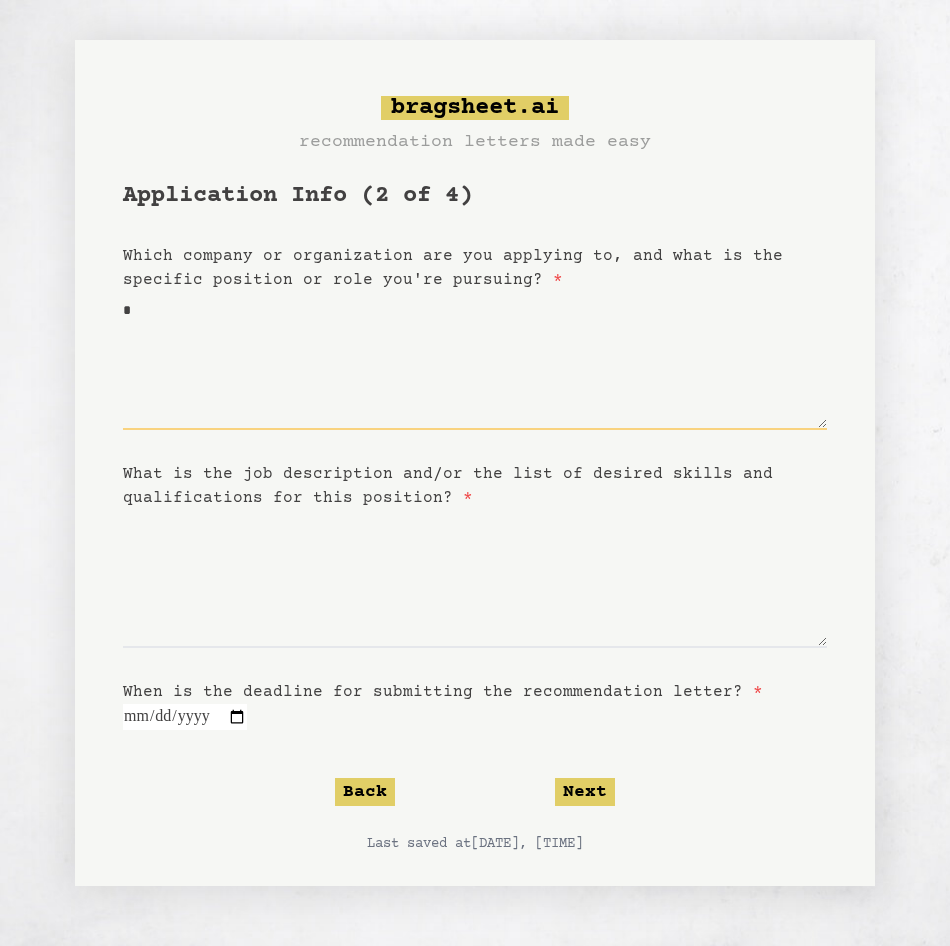 type on "**" 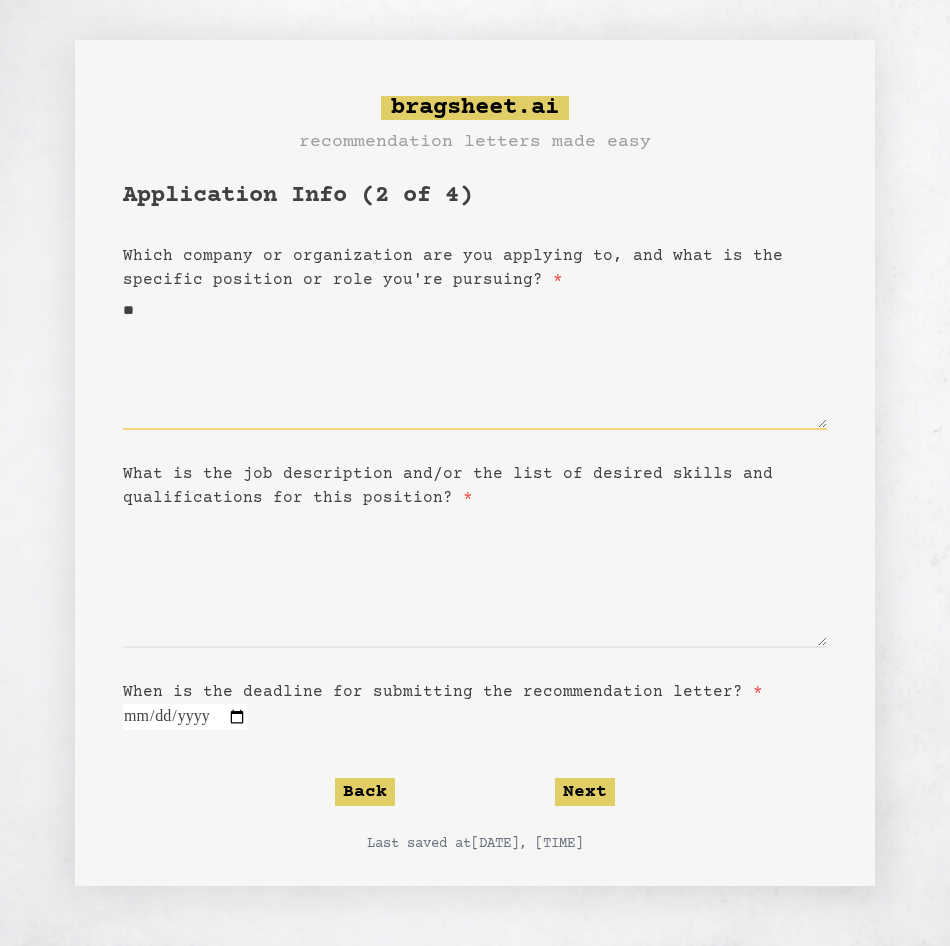 type on "*" 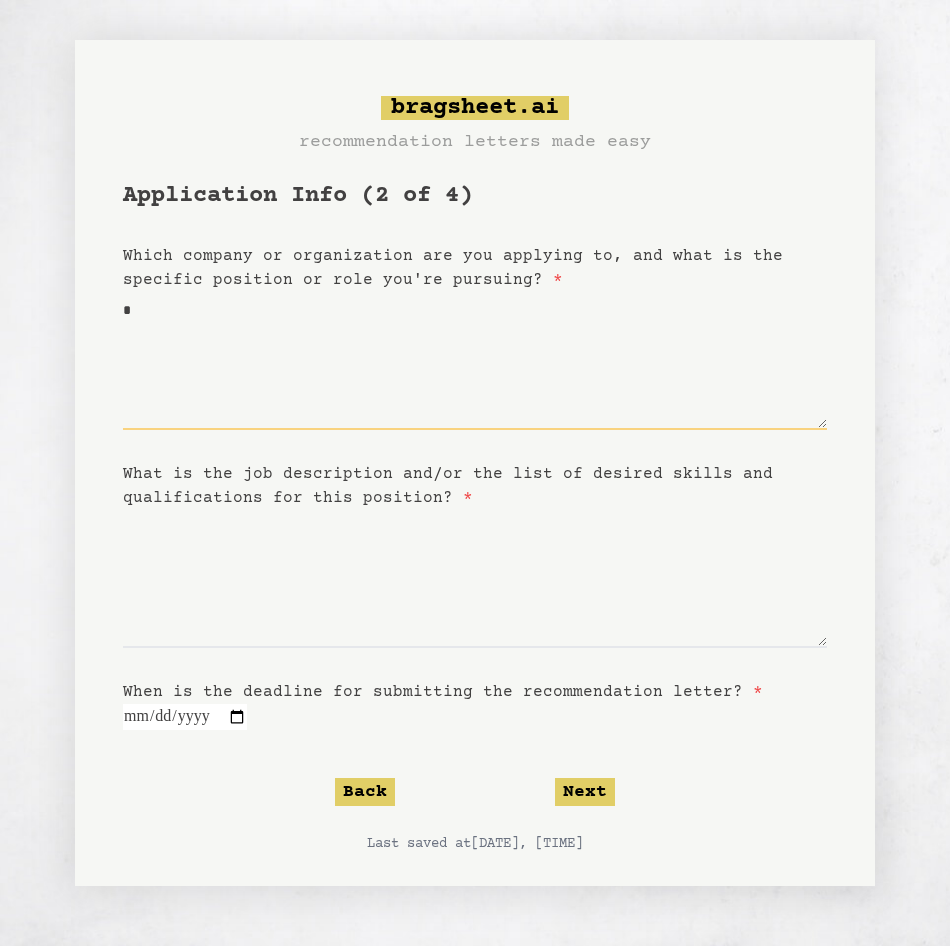 type on "**" 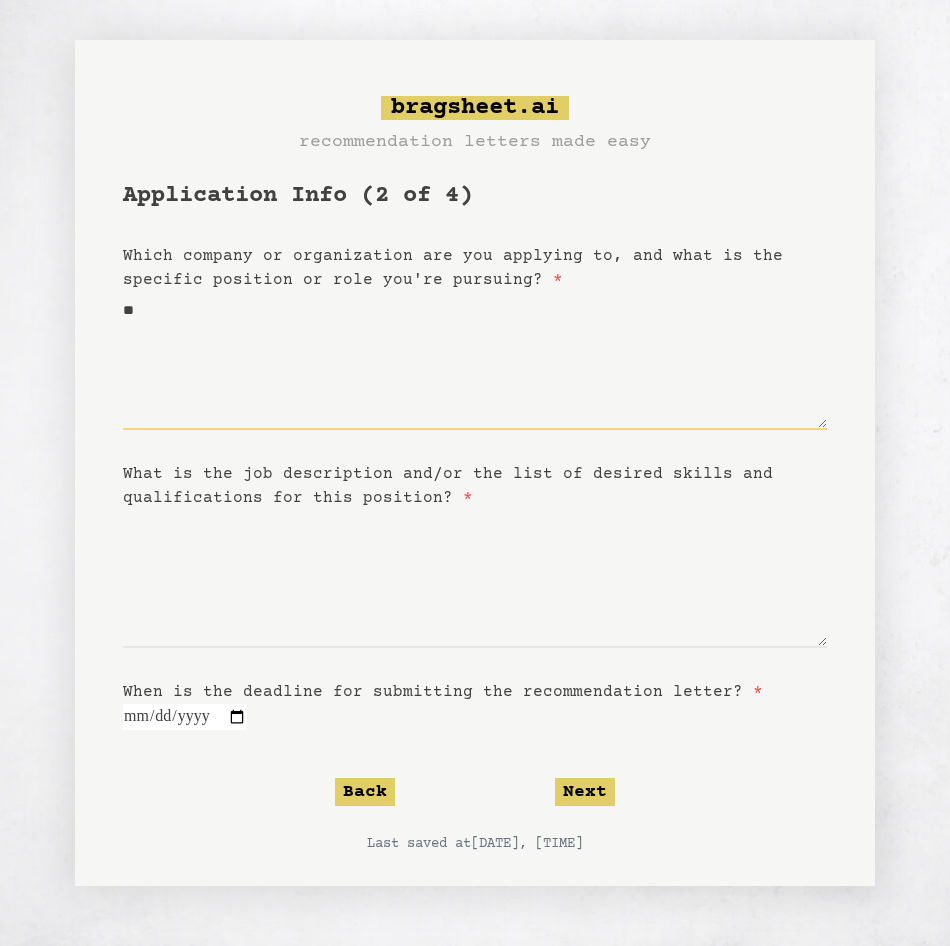 type on "***" 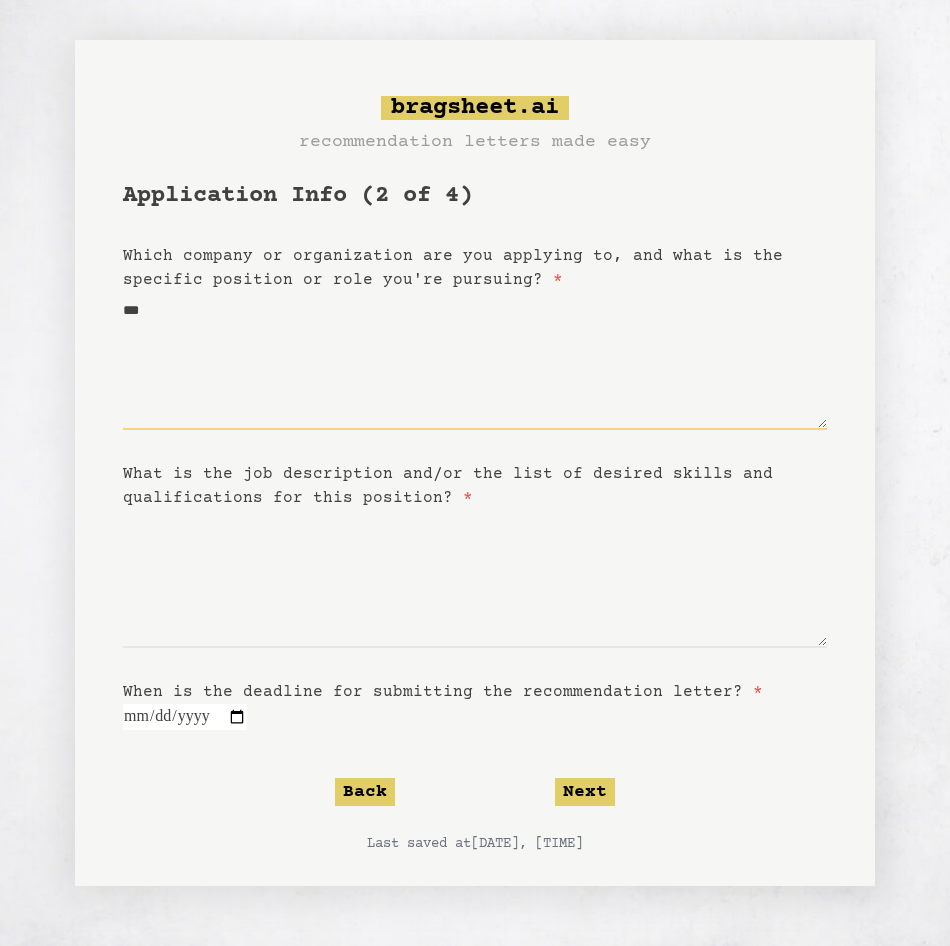 type on "****" 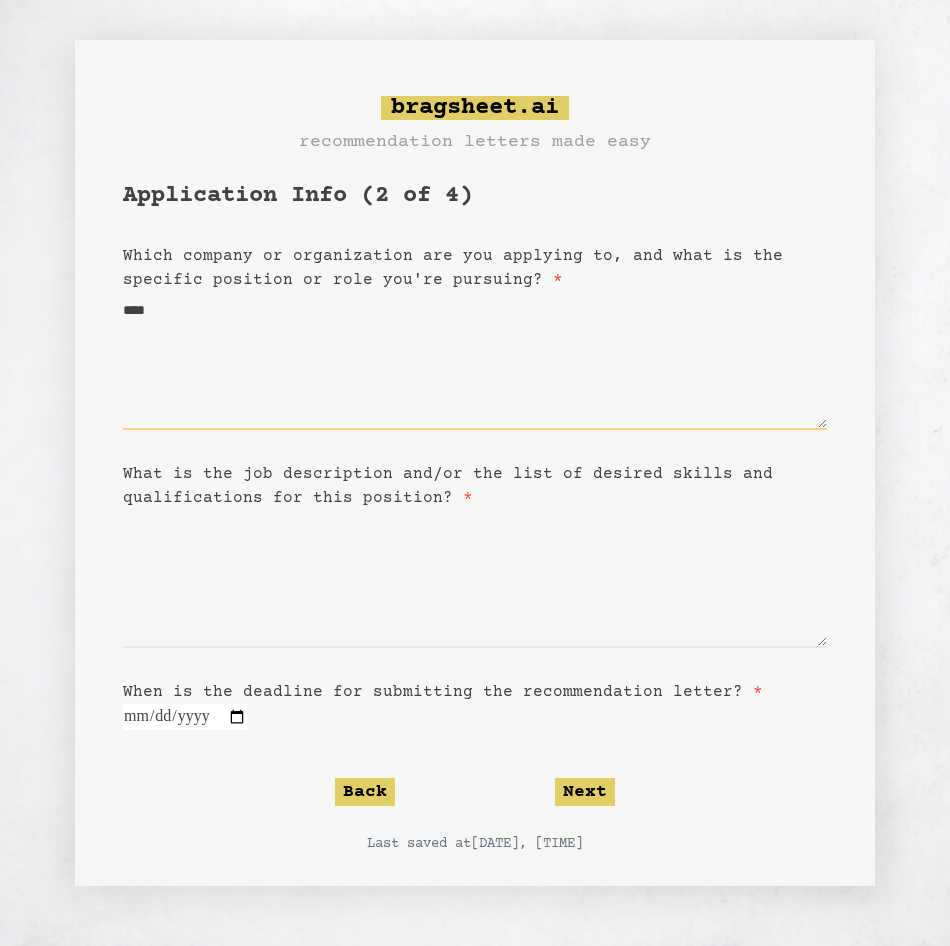 type on "*****" 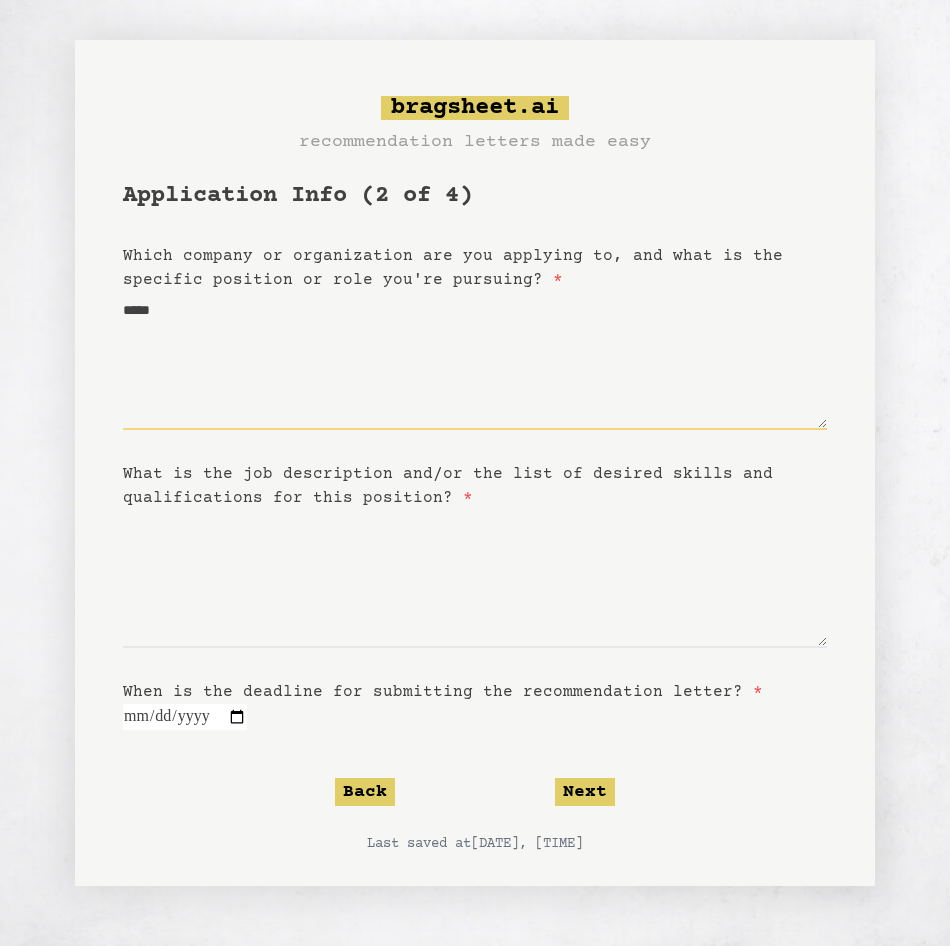 type on "*****" 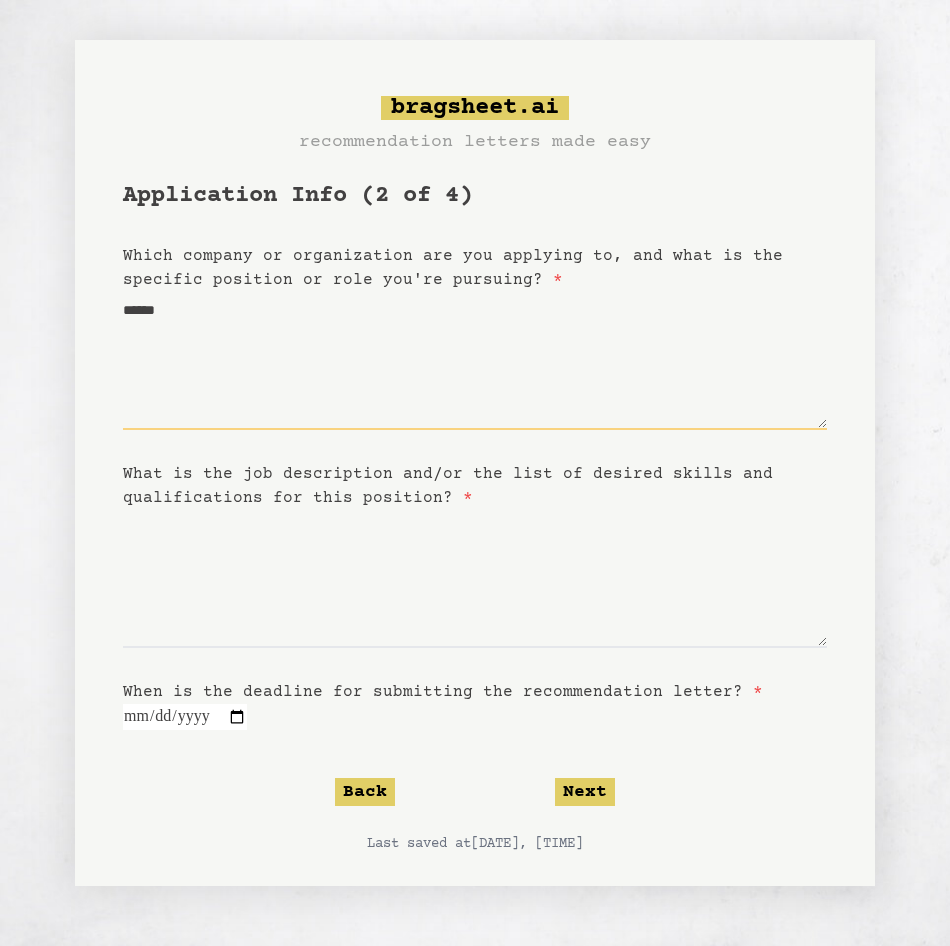 type on "*******" 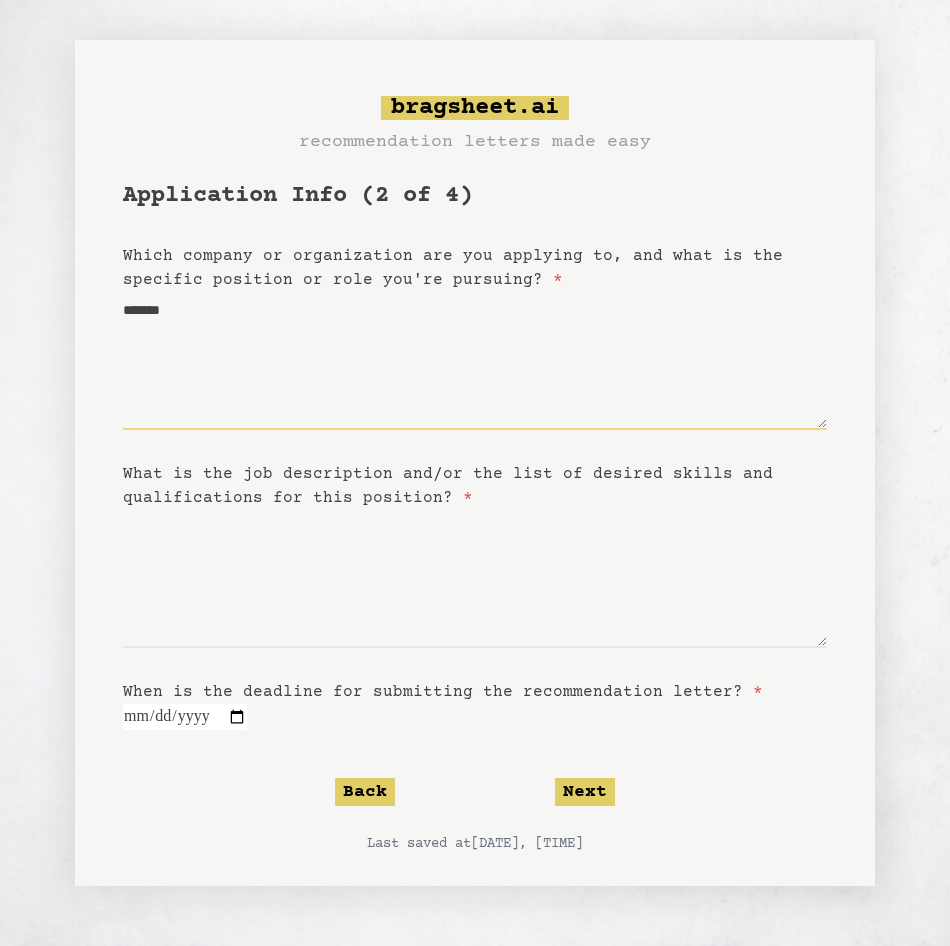 type on "********" 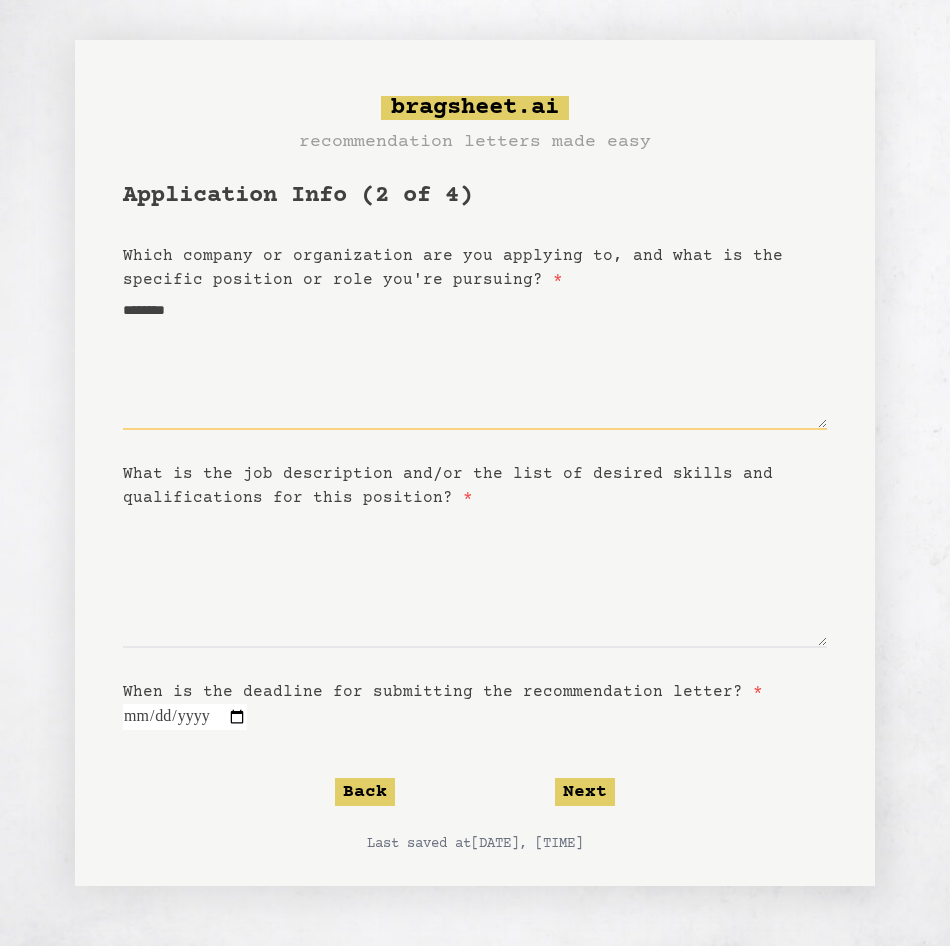 type on "*********" 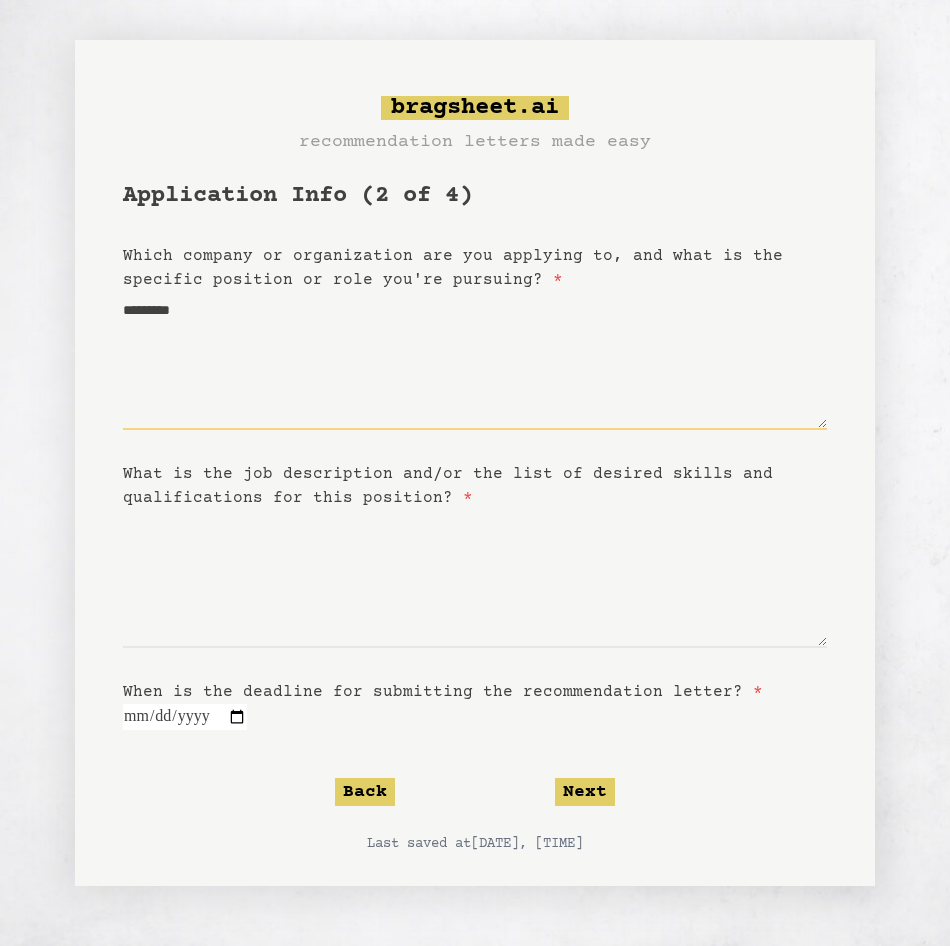 type on "**********" 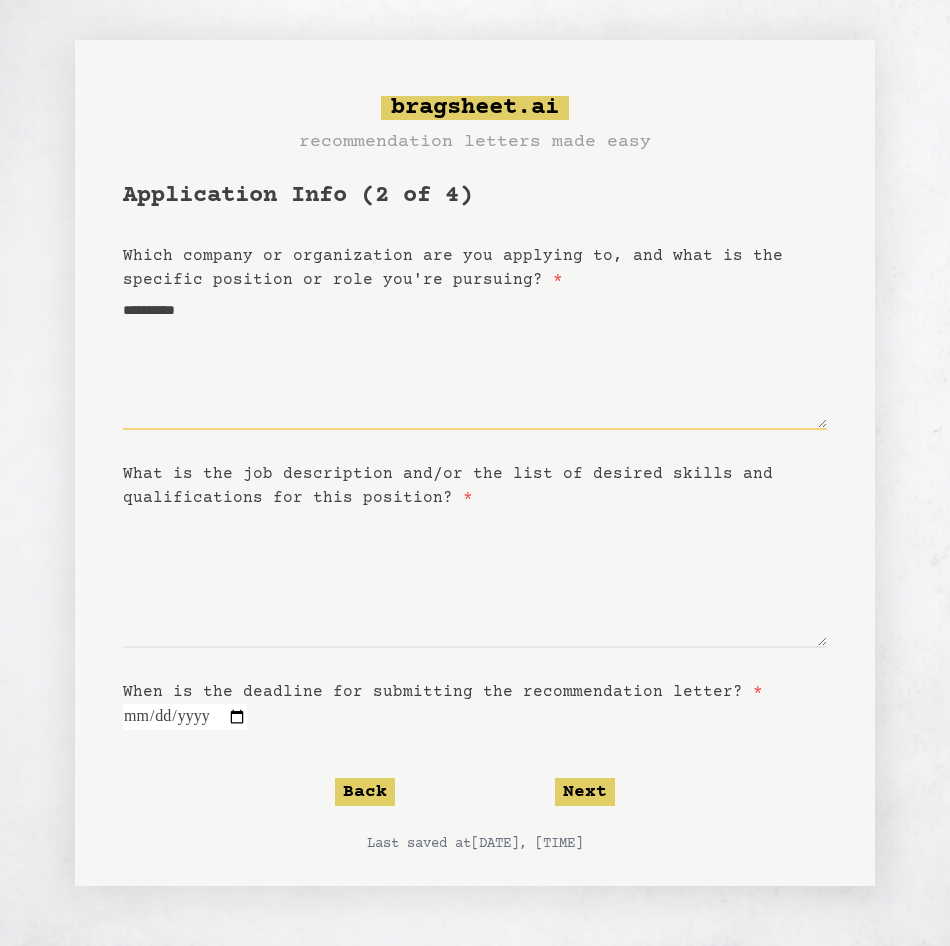 type on "**********" 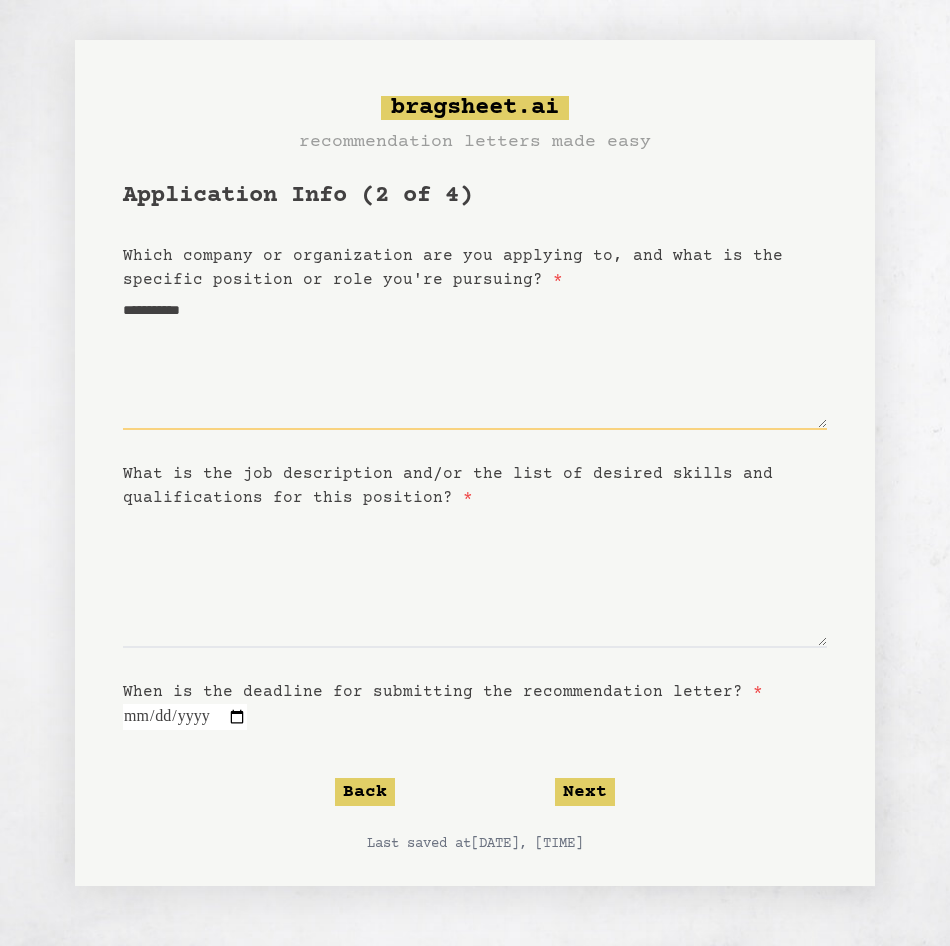 type on "**********" 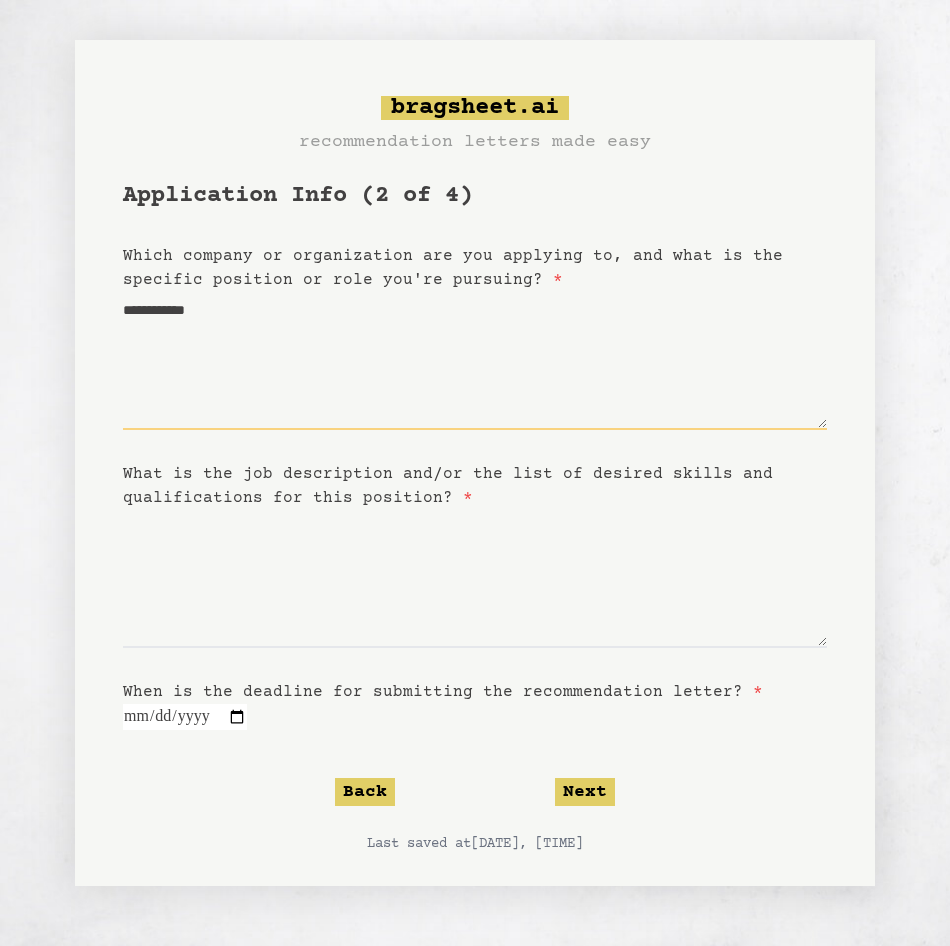 type on "**********" 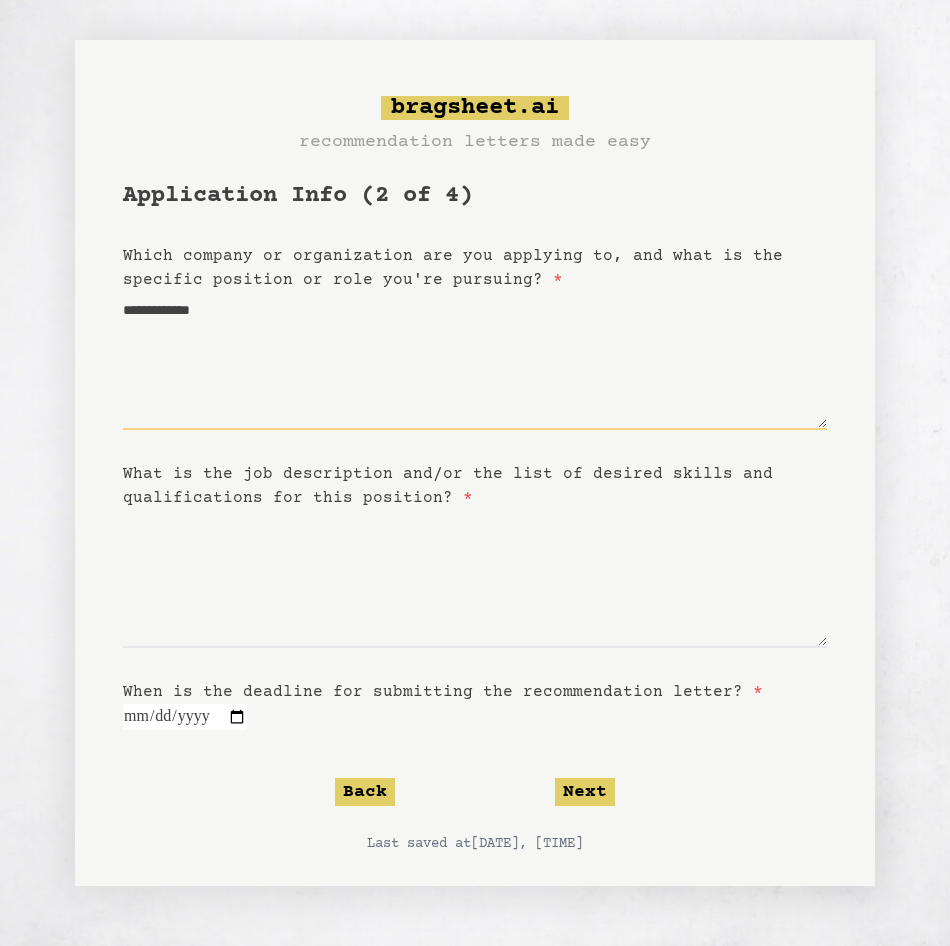 type on "**********" 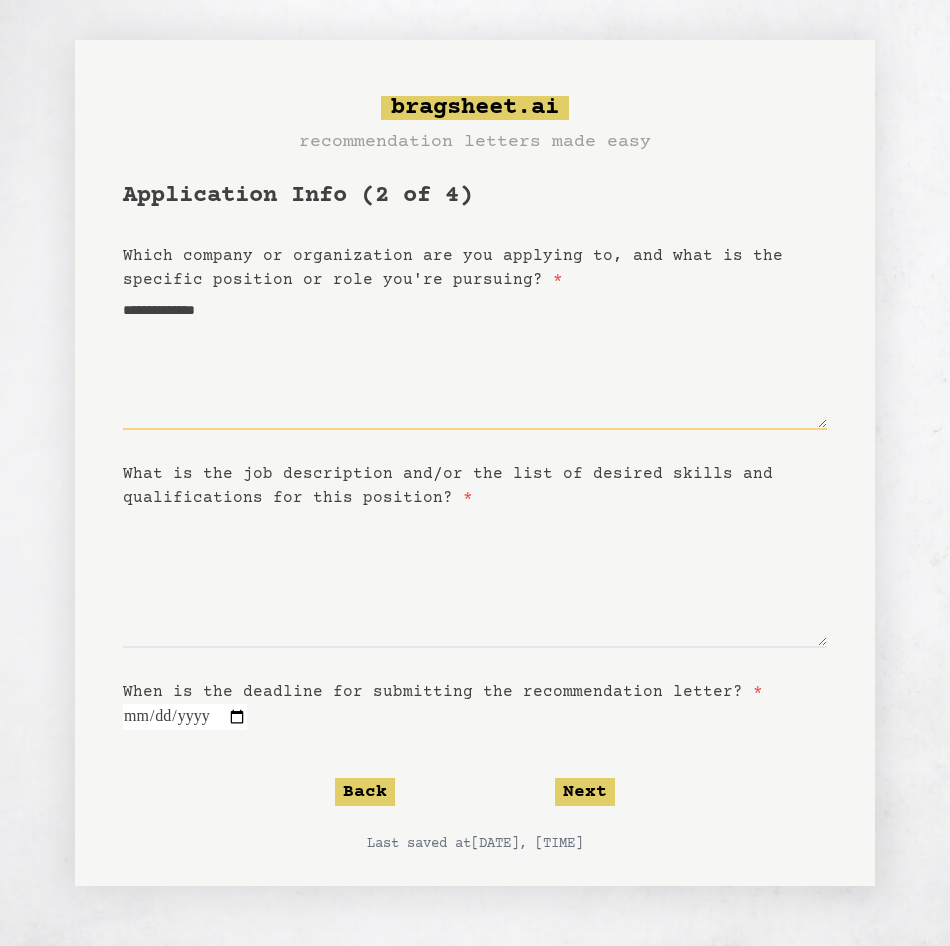 type on "**********" 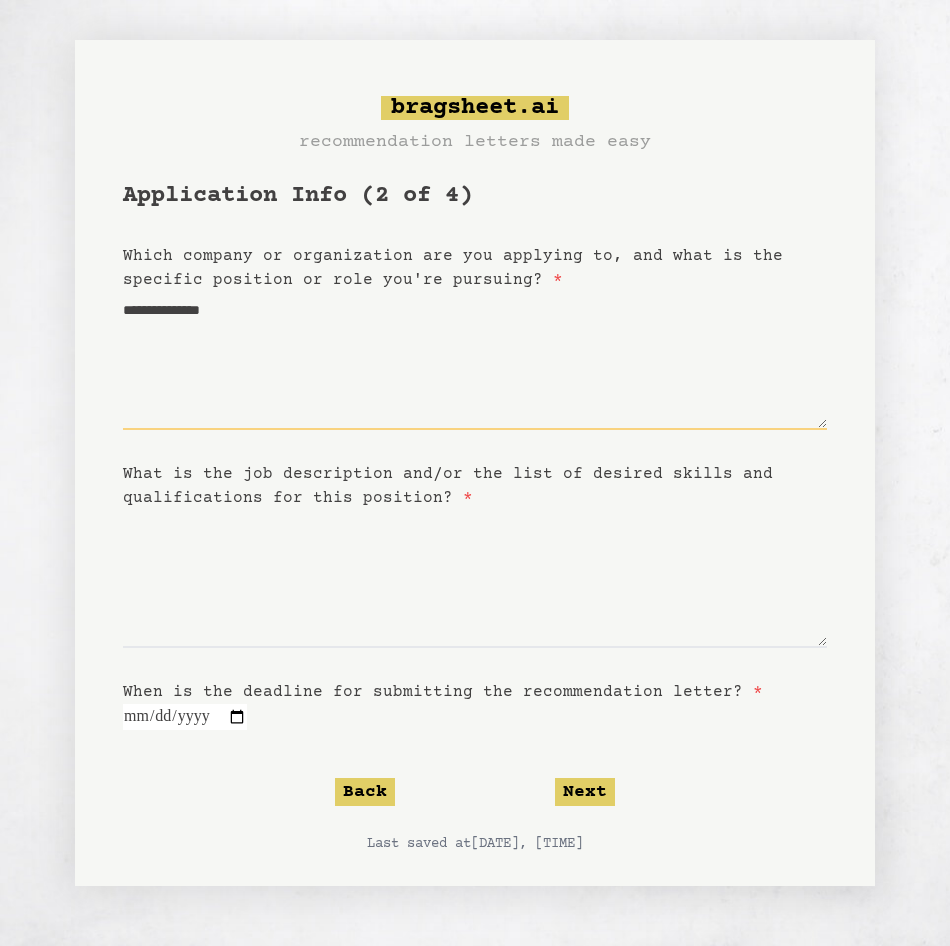type on "**********" 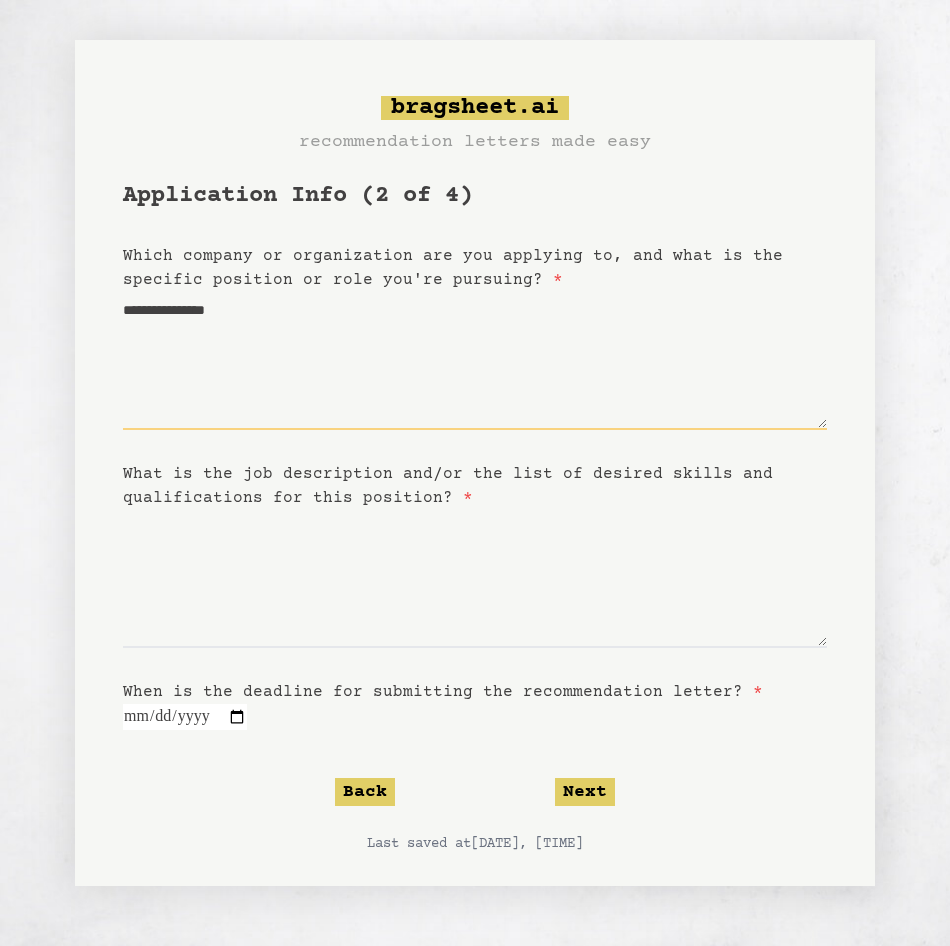 type on "**********" 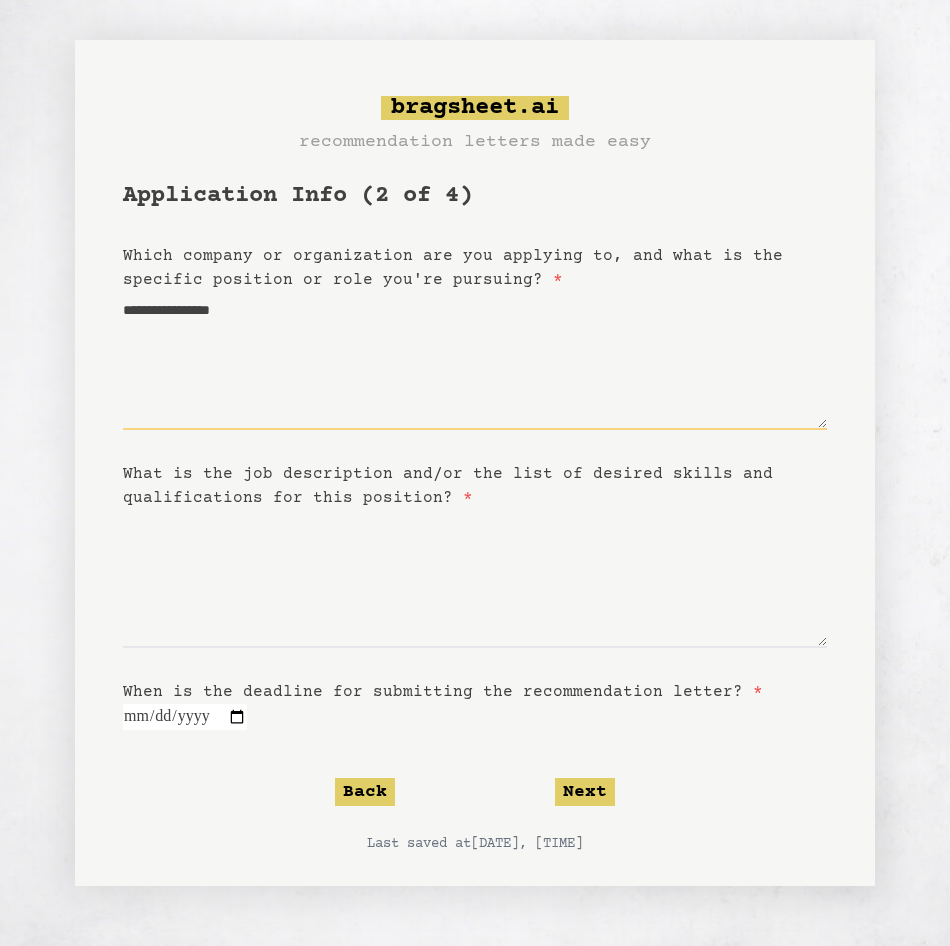 type on "**********" 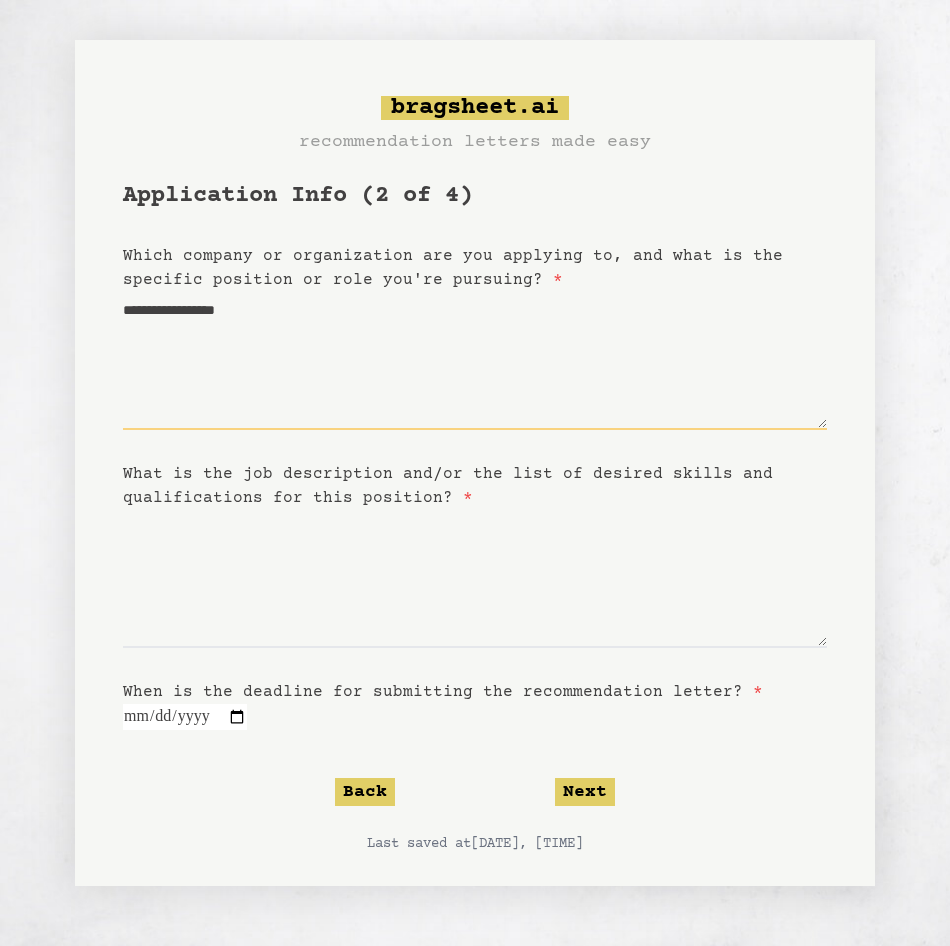 type on "**********" 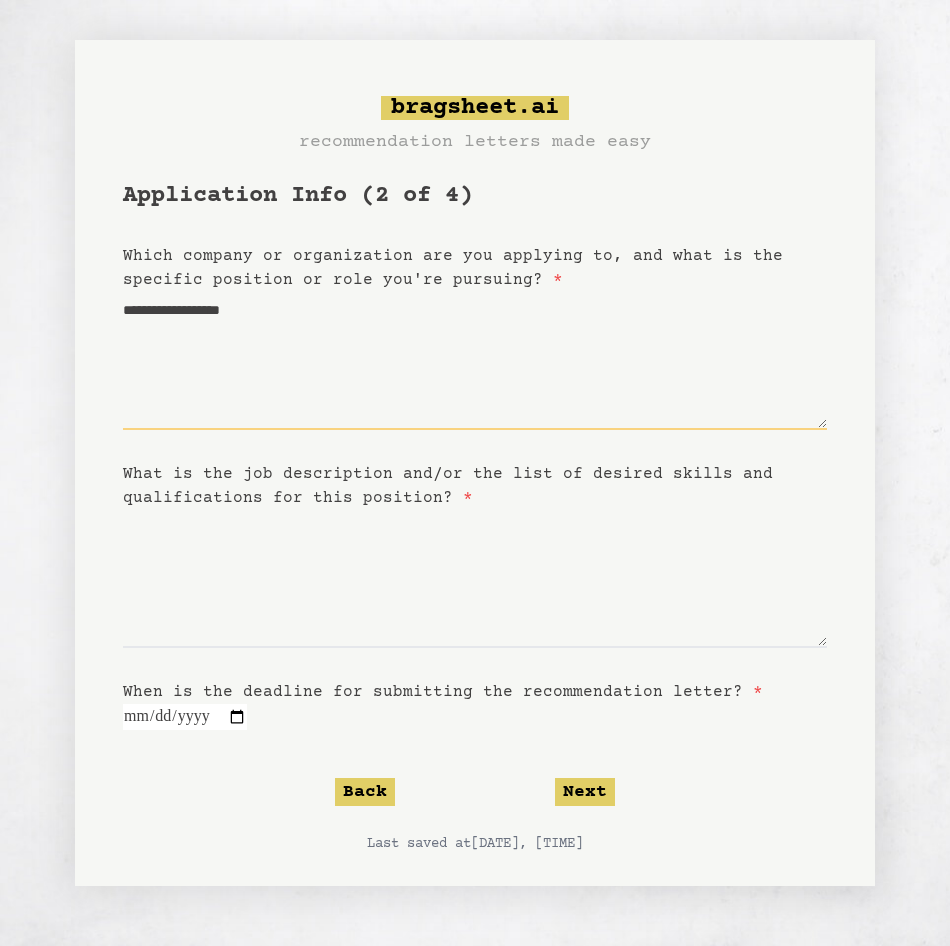 type on "**********" 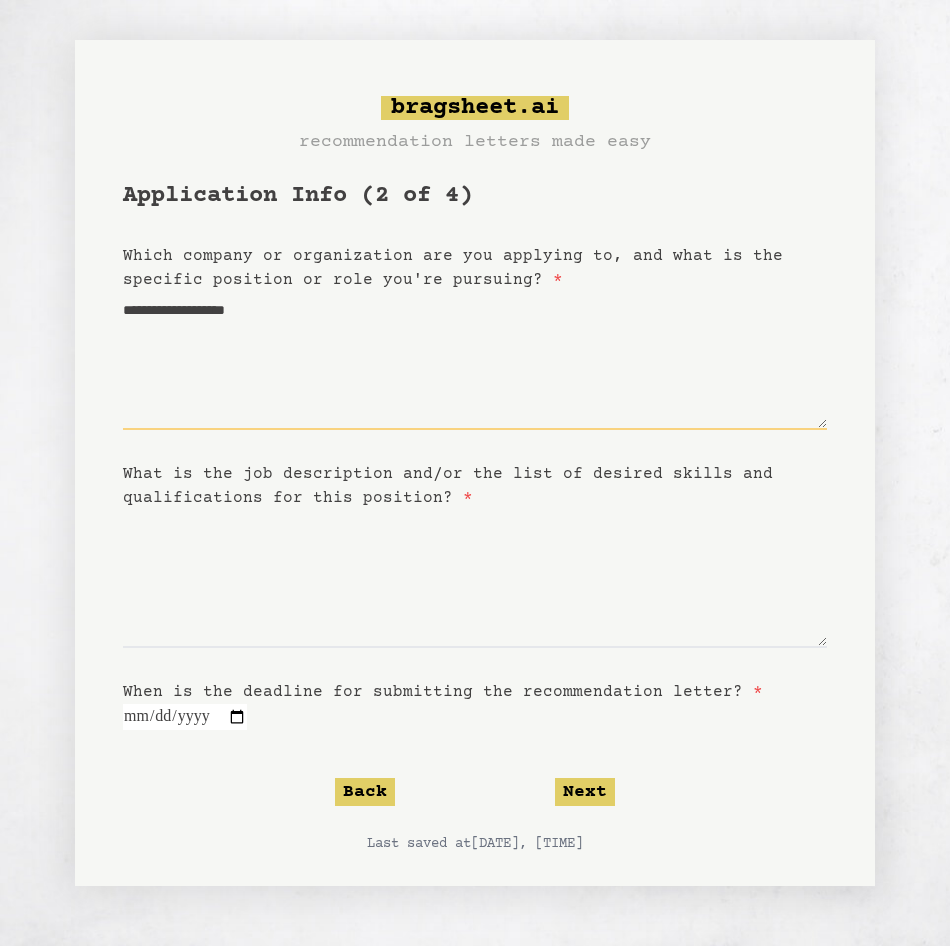 type on "**********" 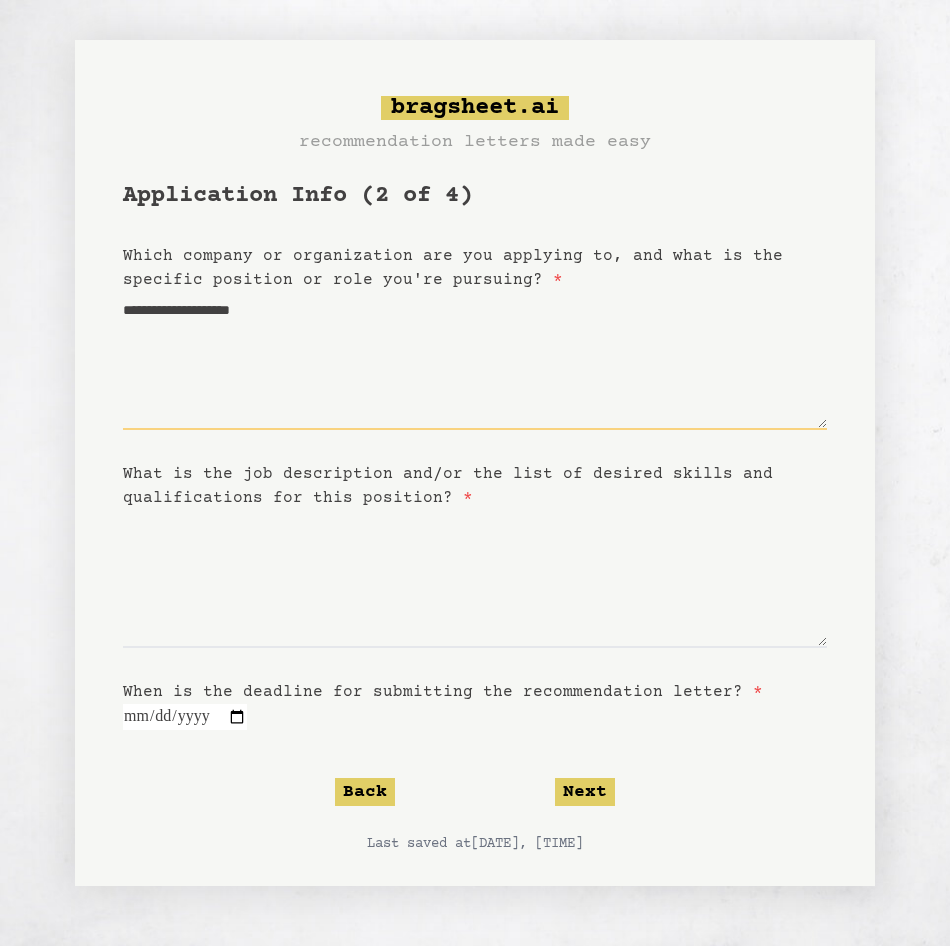 type on "**********" 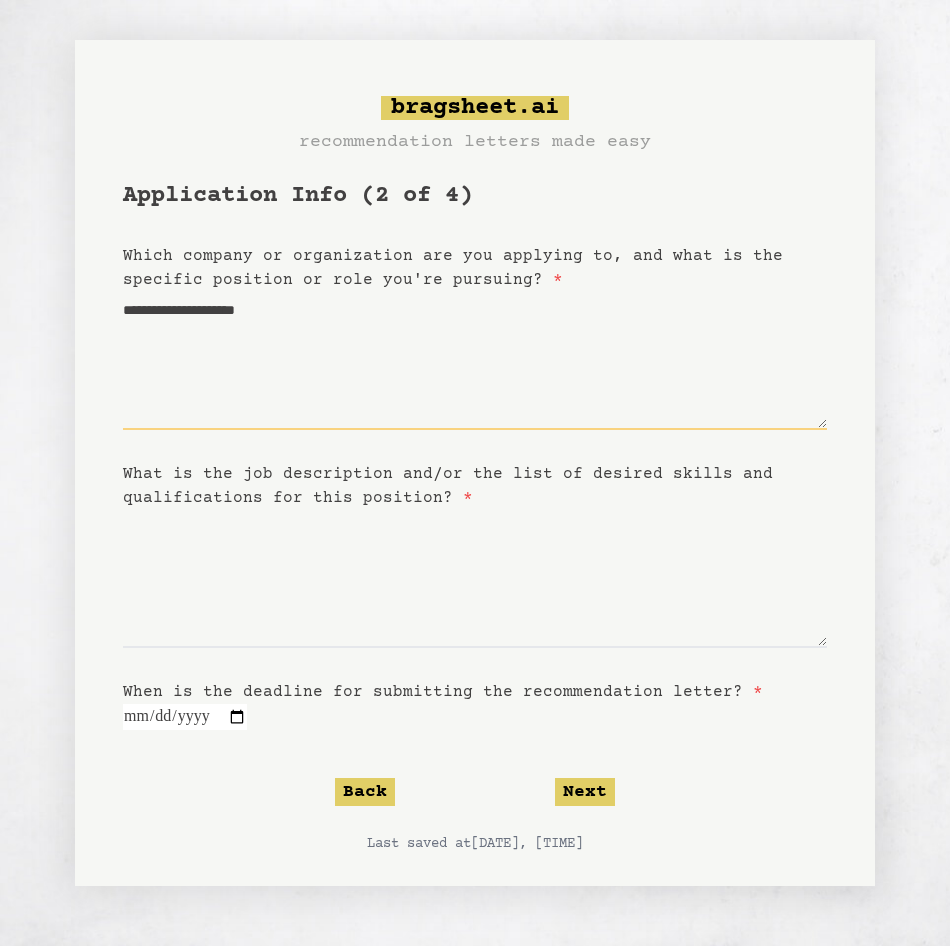 type on "**********" 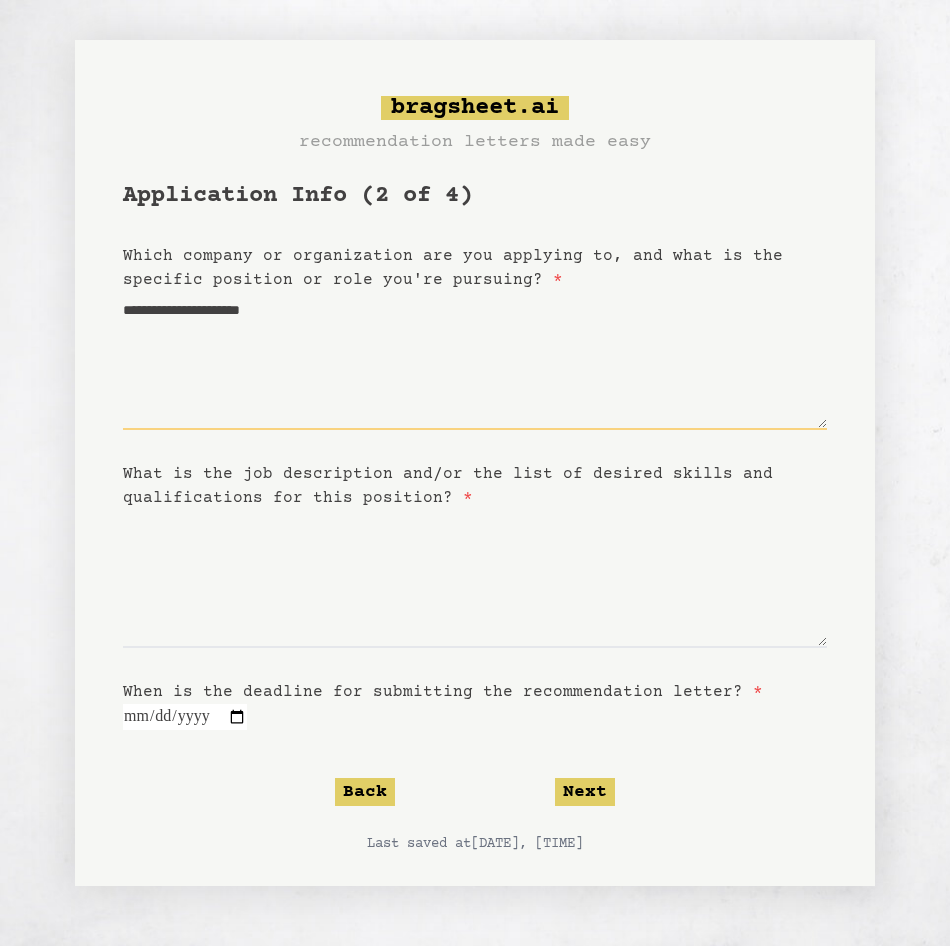 type on "**********" 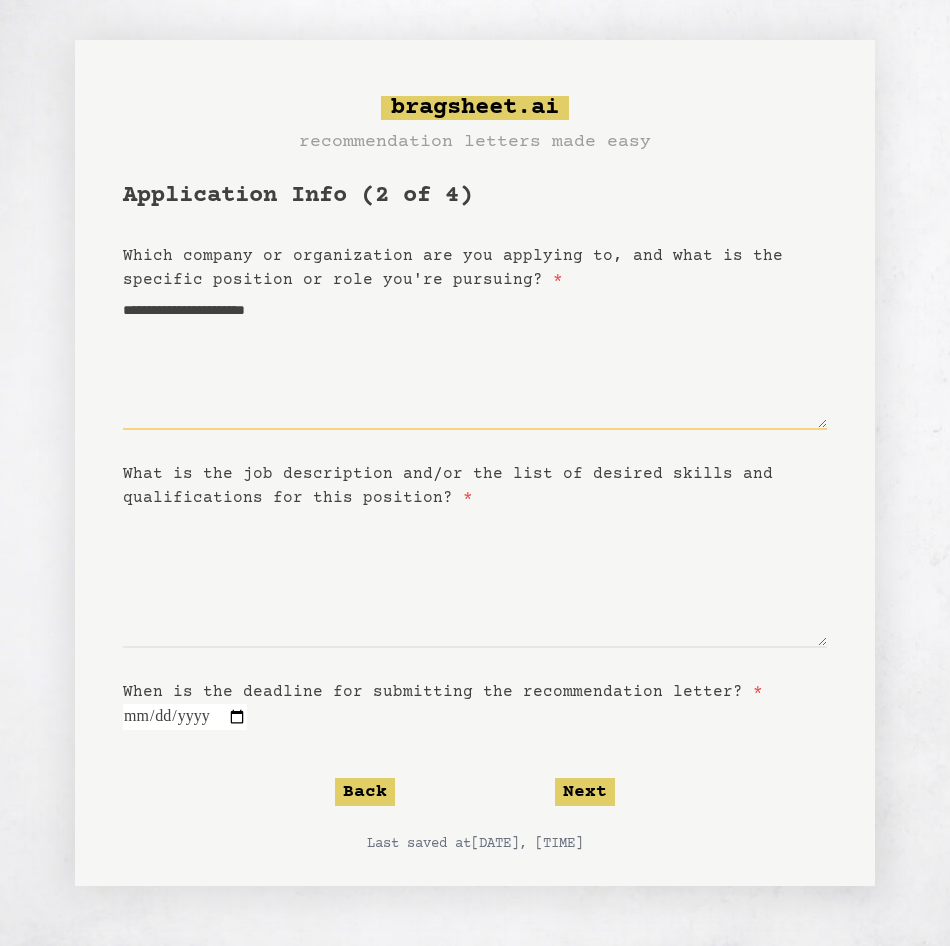 type on "**********" 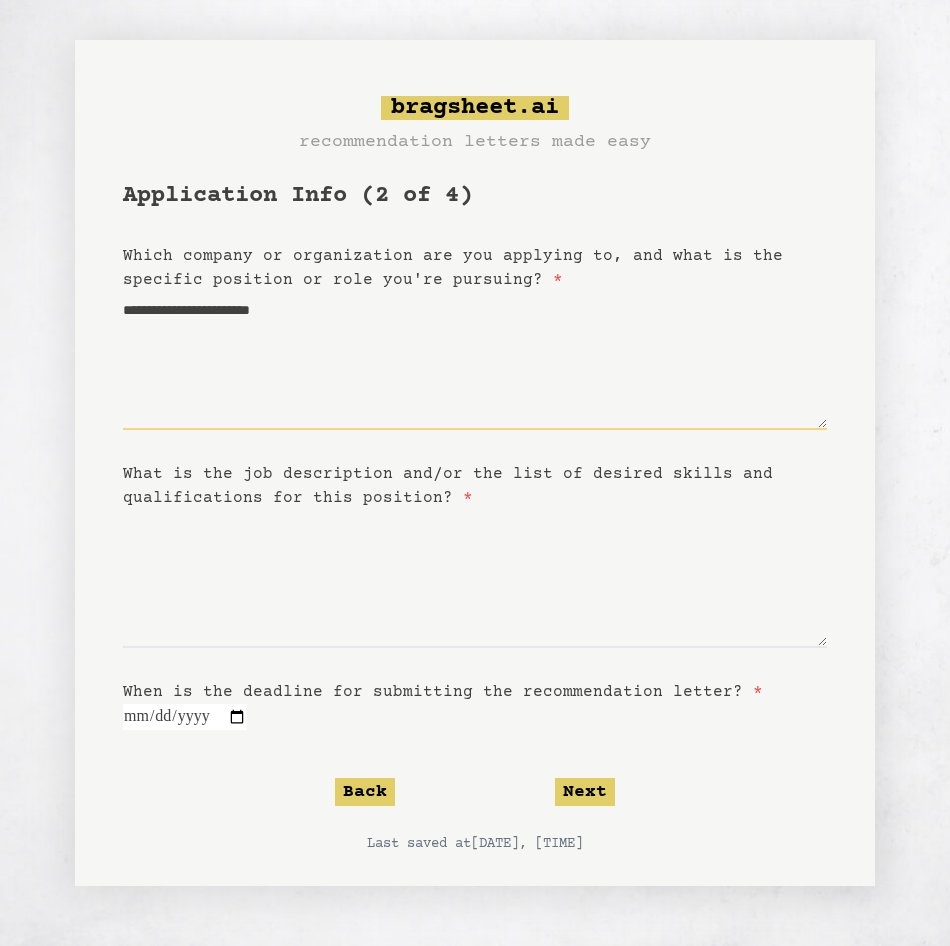 type on "**********" 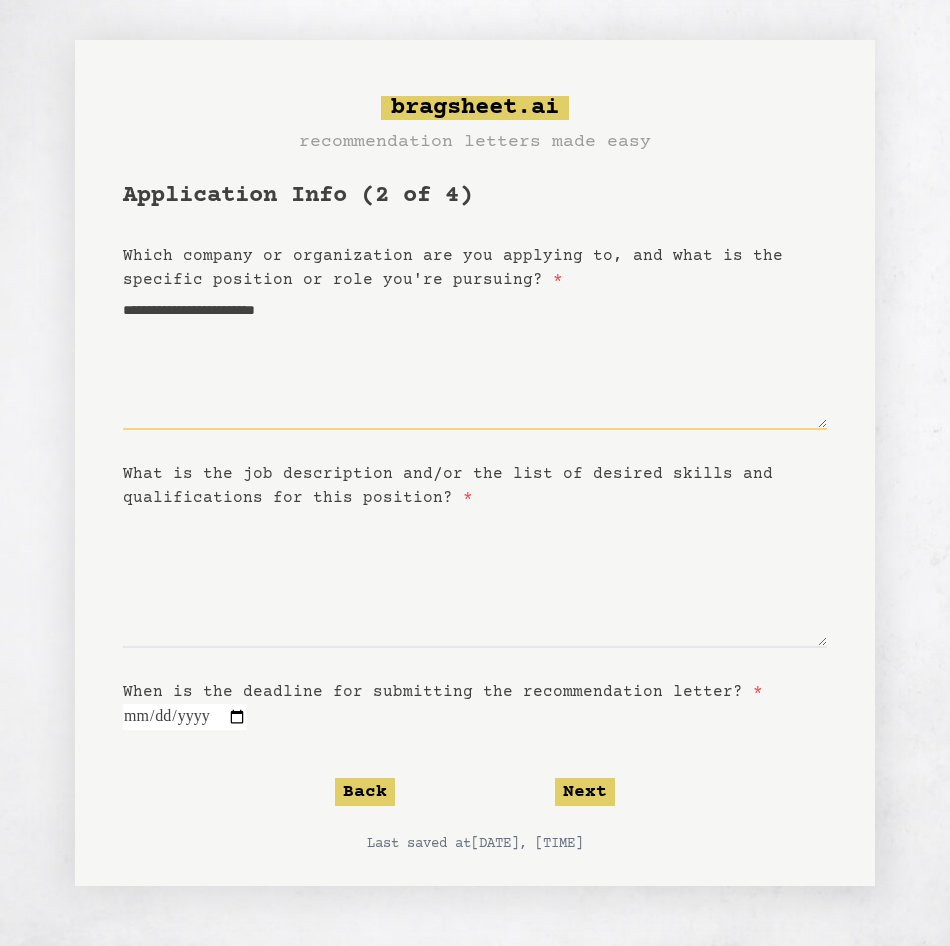 type on "**********" 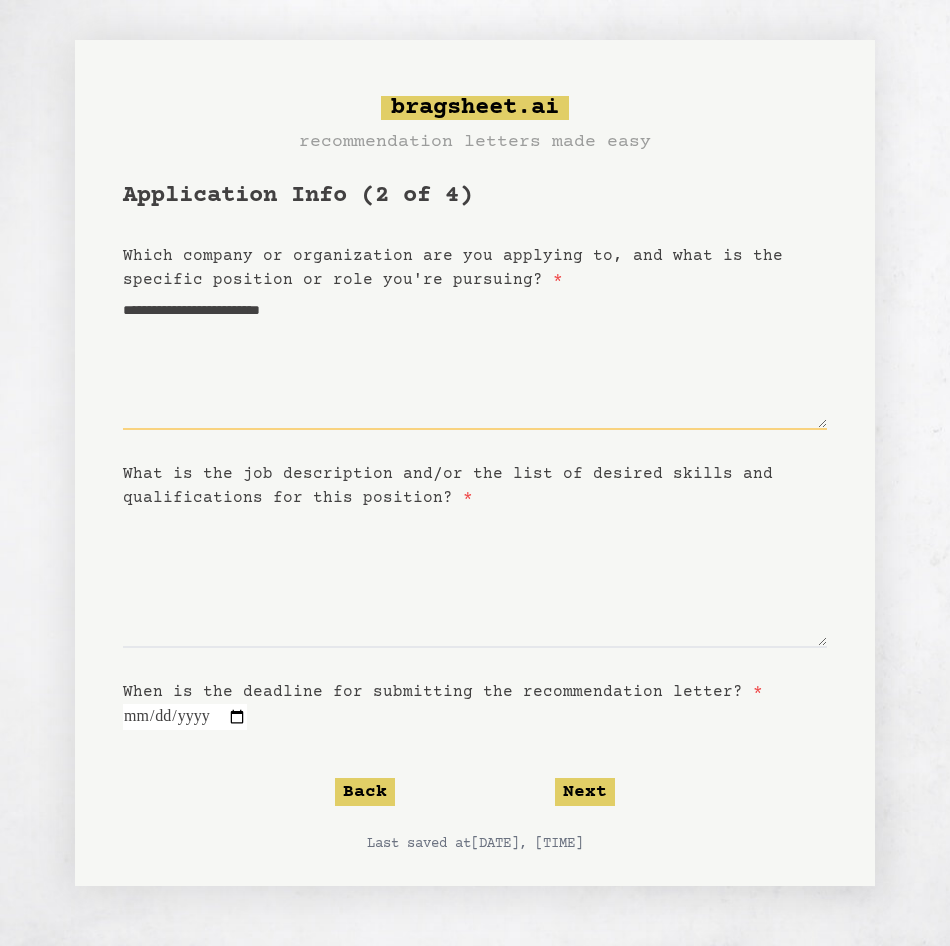 type on "**********" 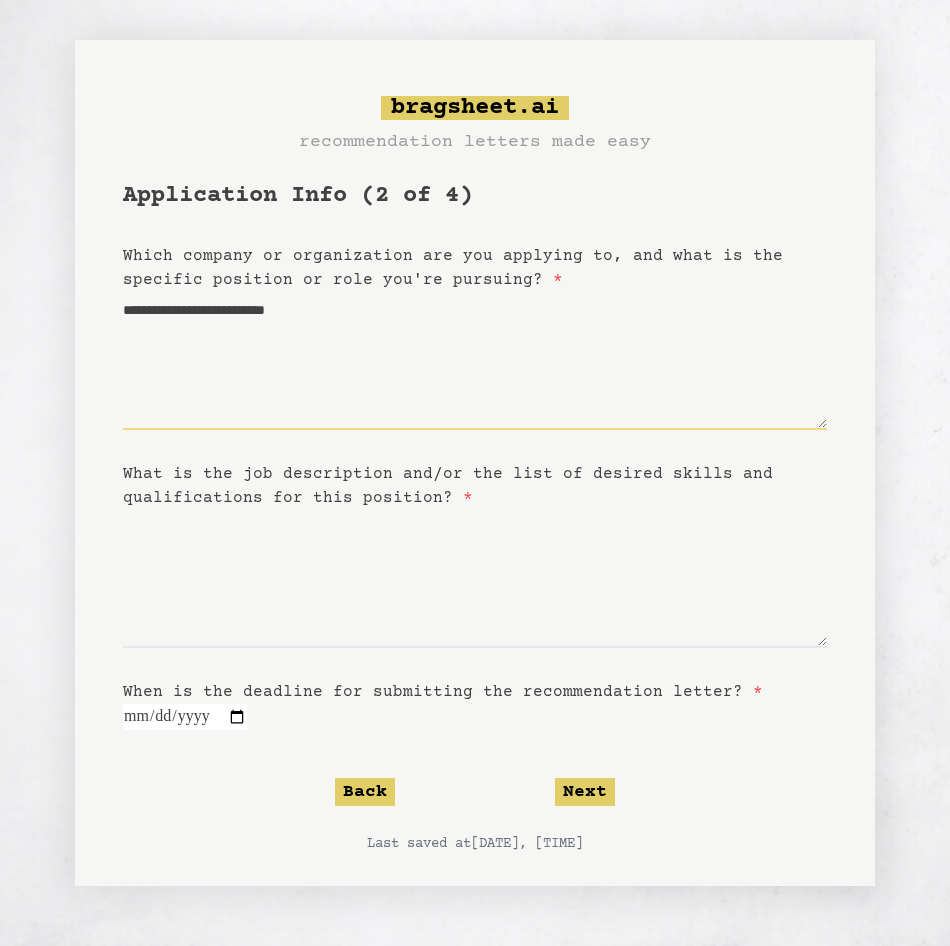 type on "**********" 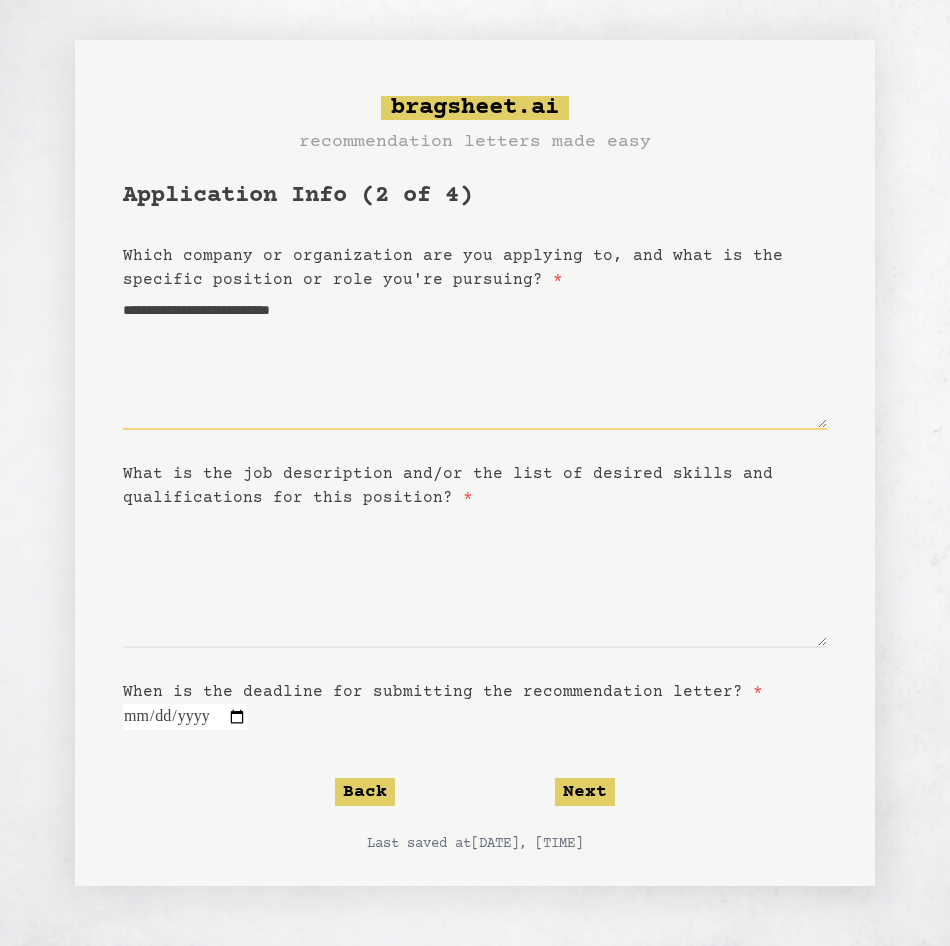 type on "**********" 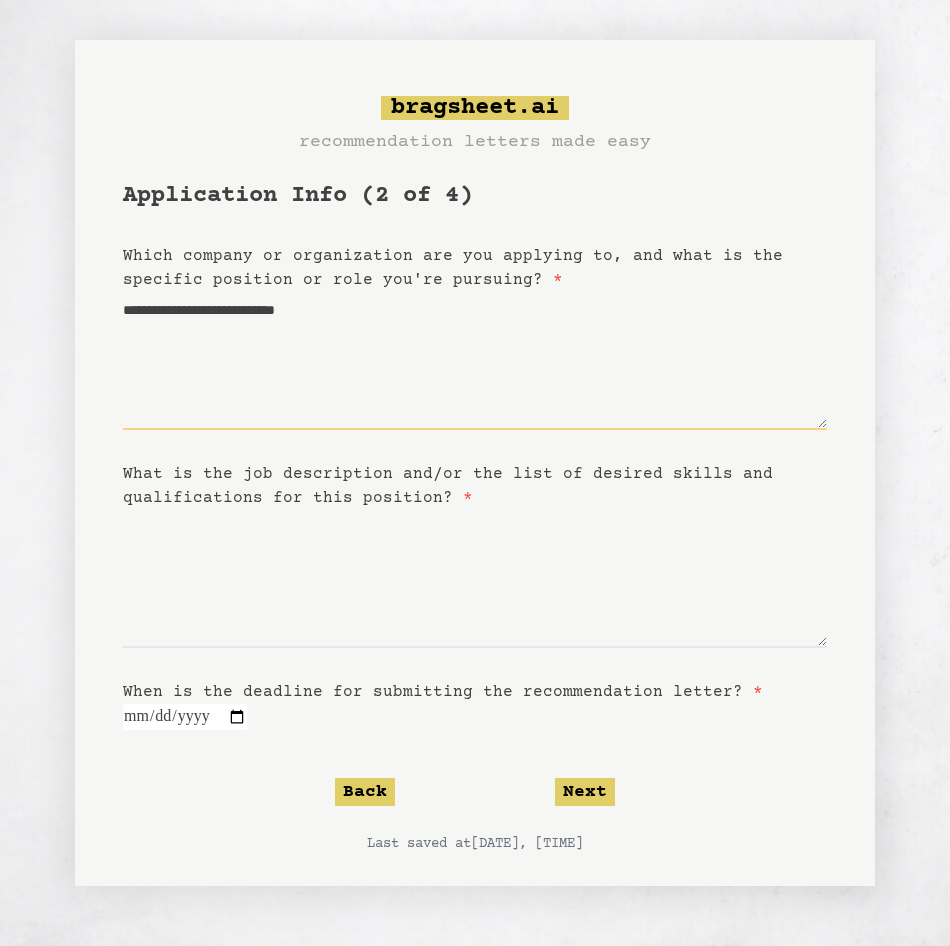 type on "**********" 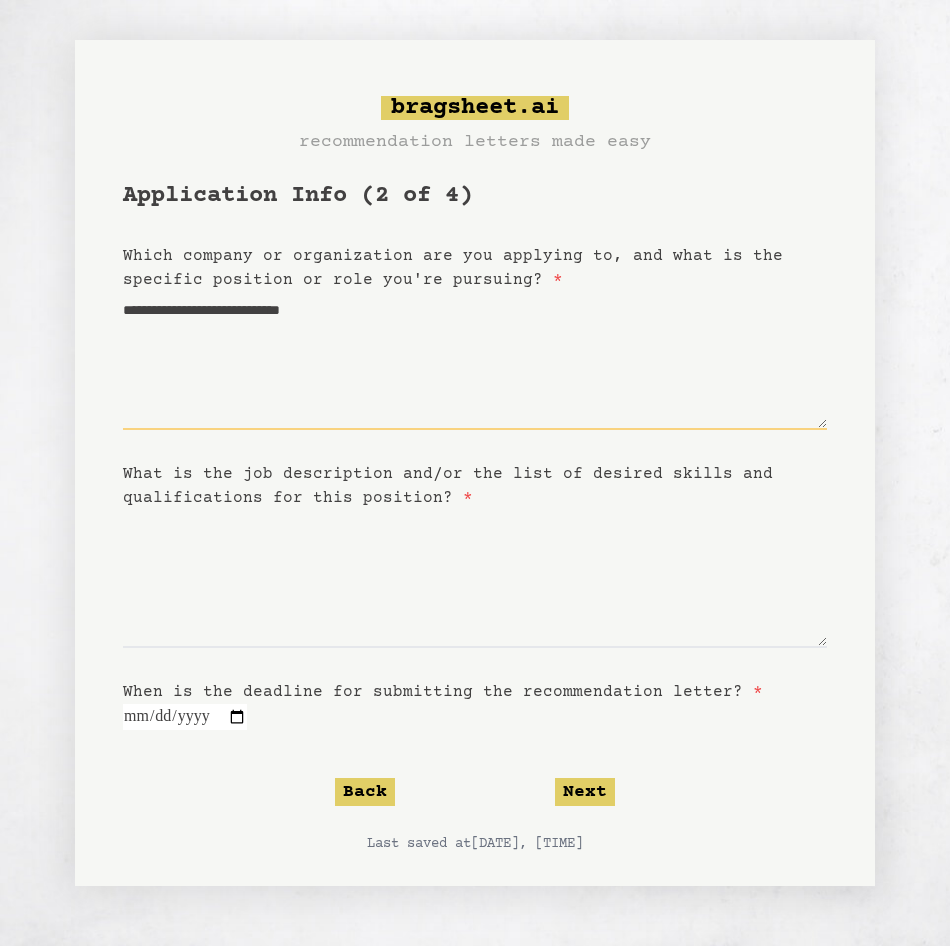 type on "**********" 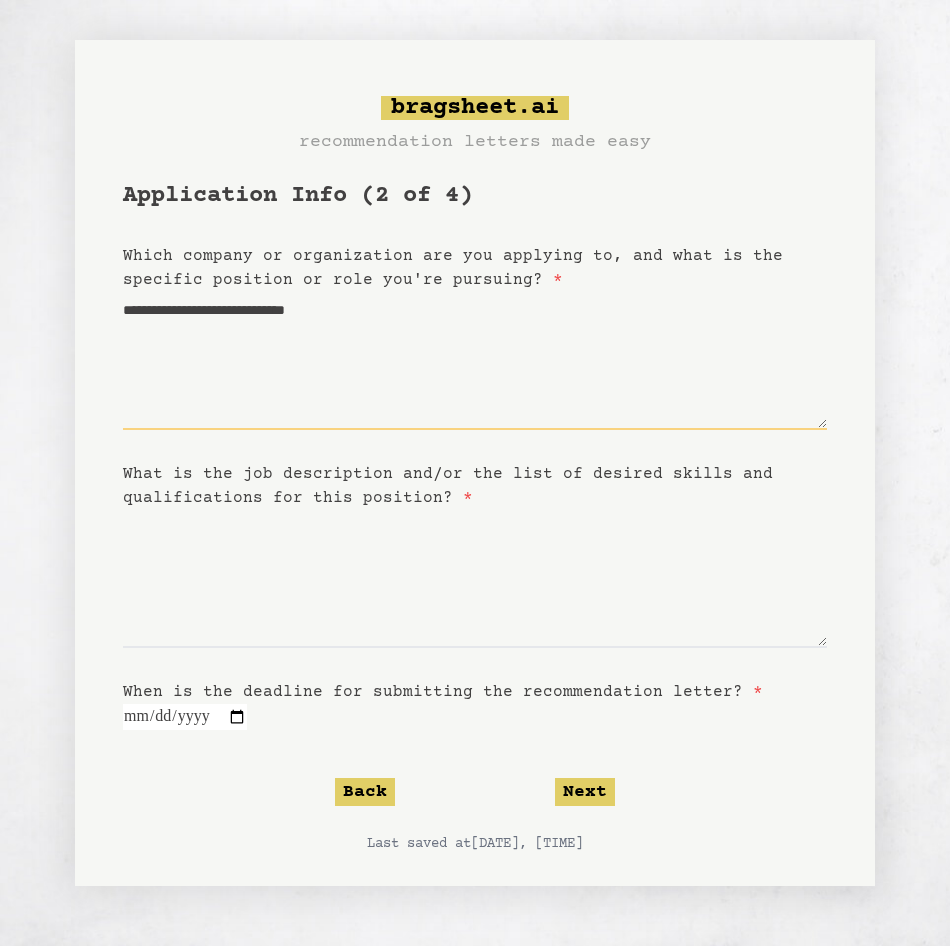 type on "**********" 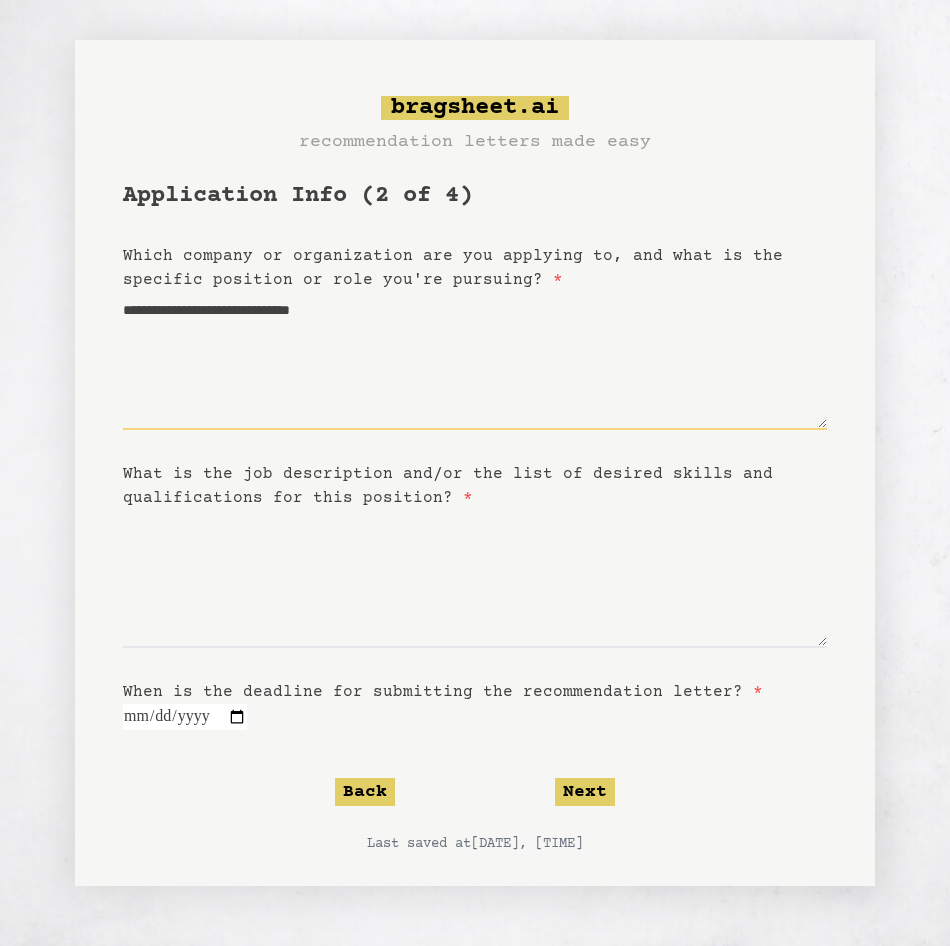 type on "**********" 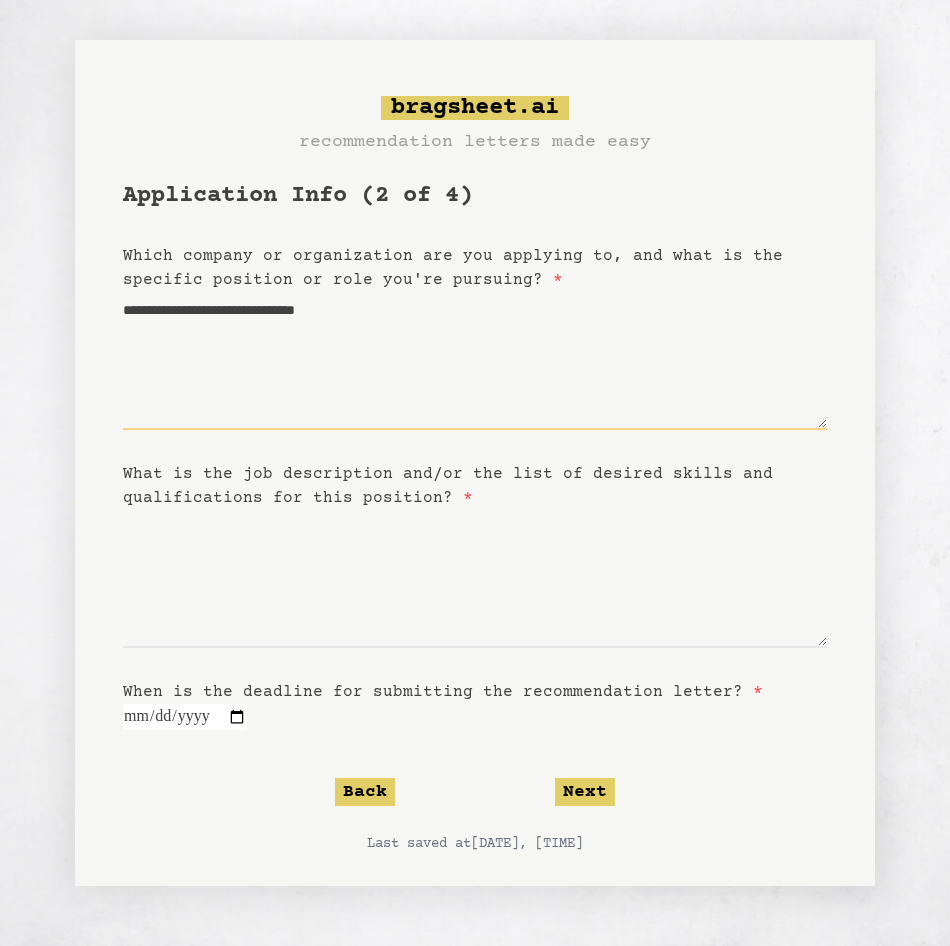 type on "**********" 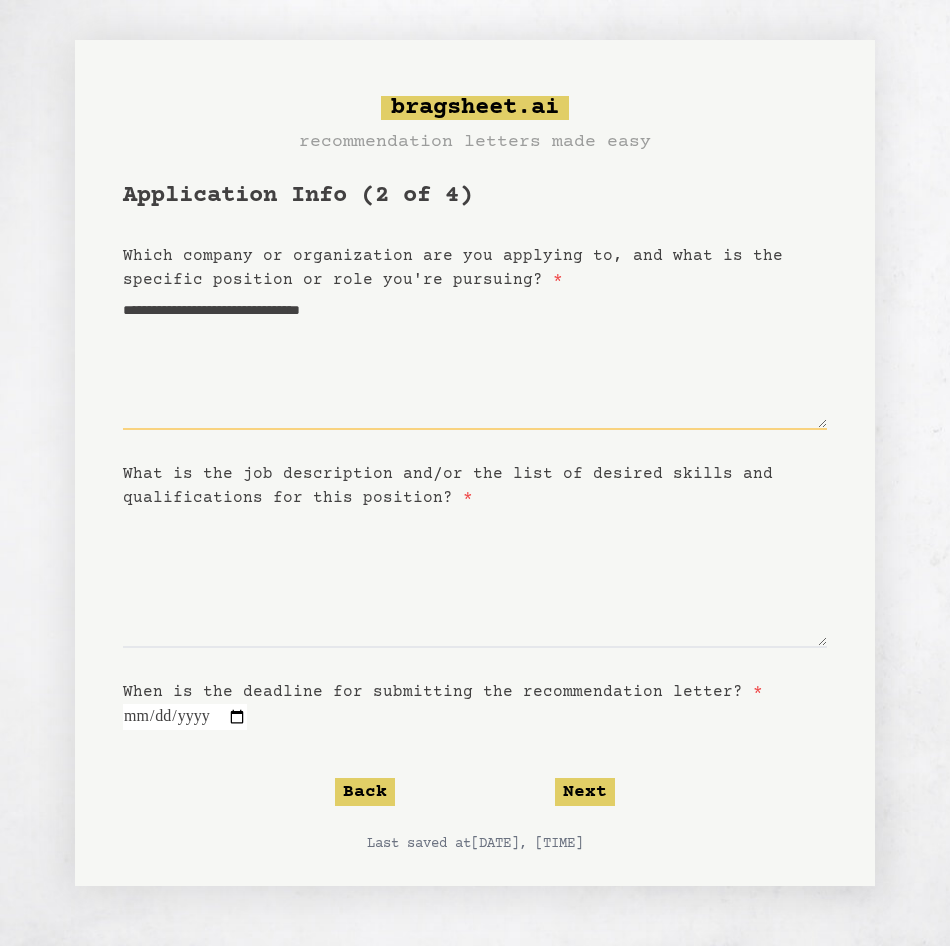 type on "**********" 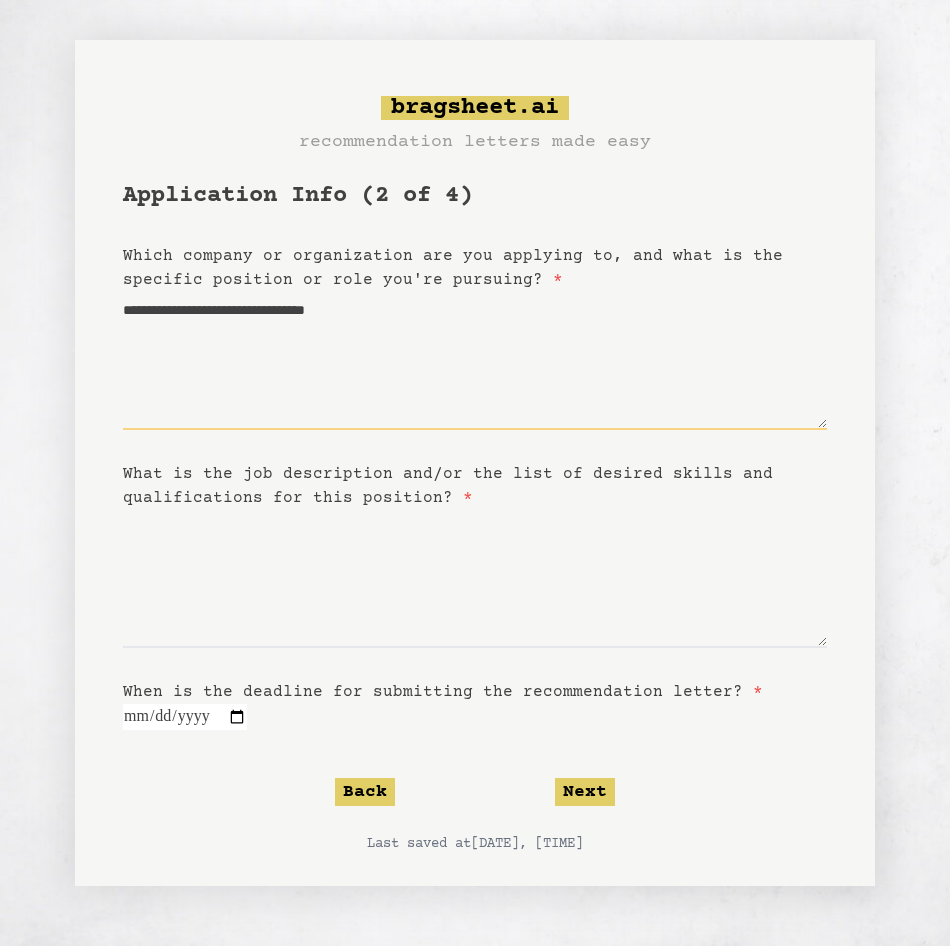 type on "**********" 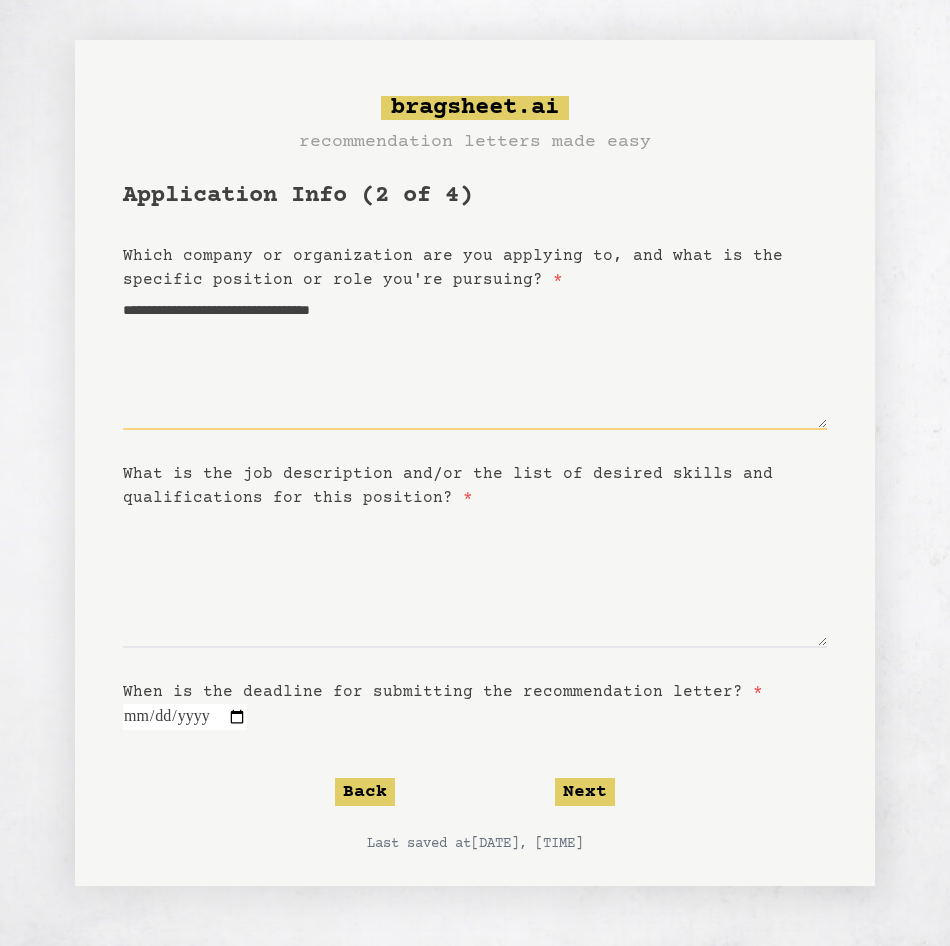 type on "**********" 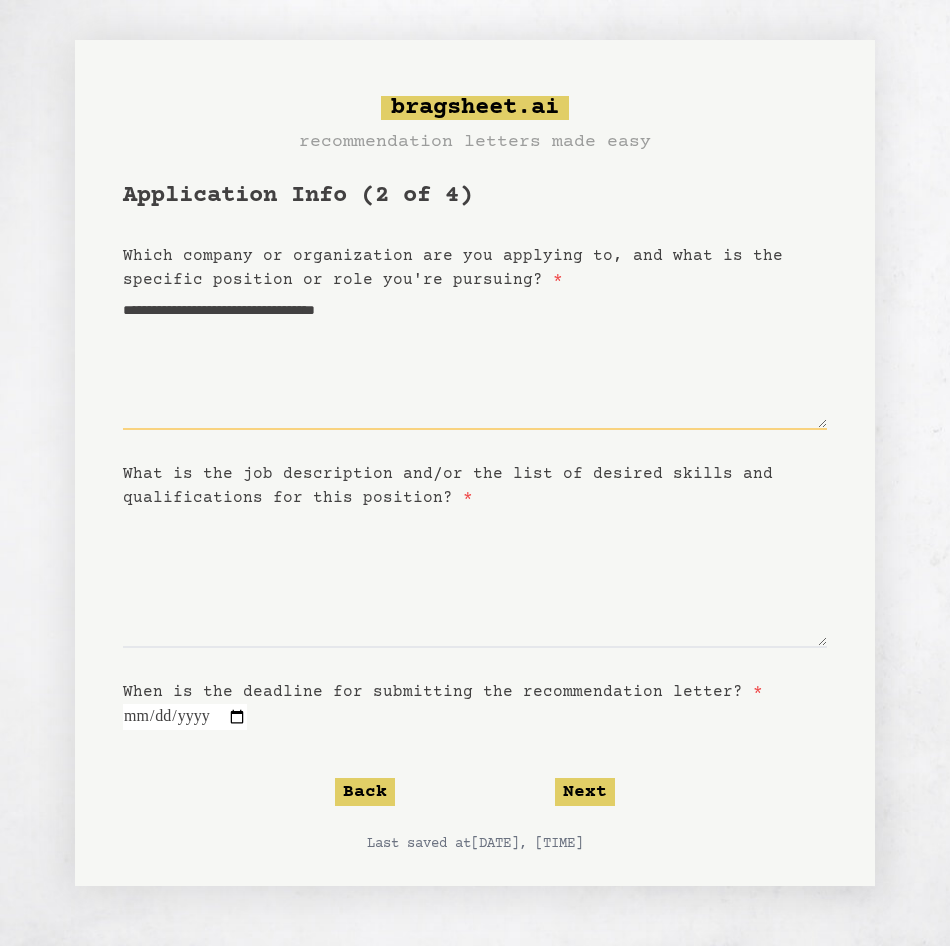 type on "**********" 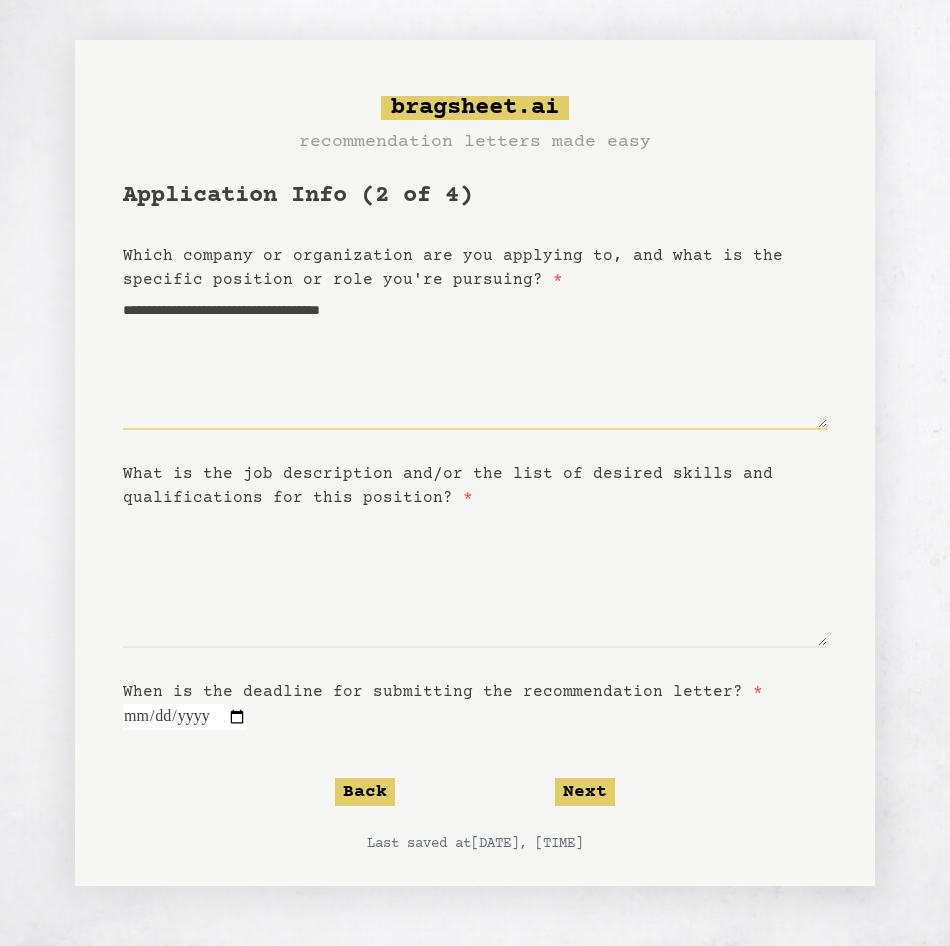 type 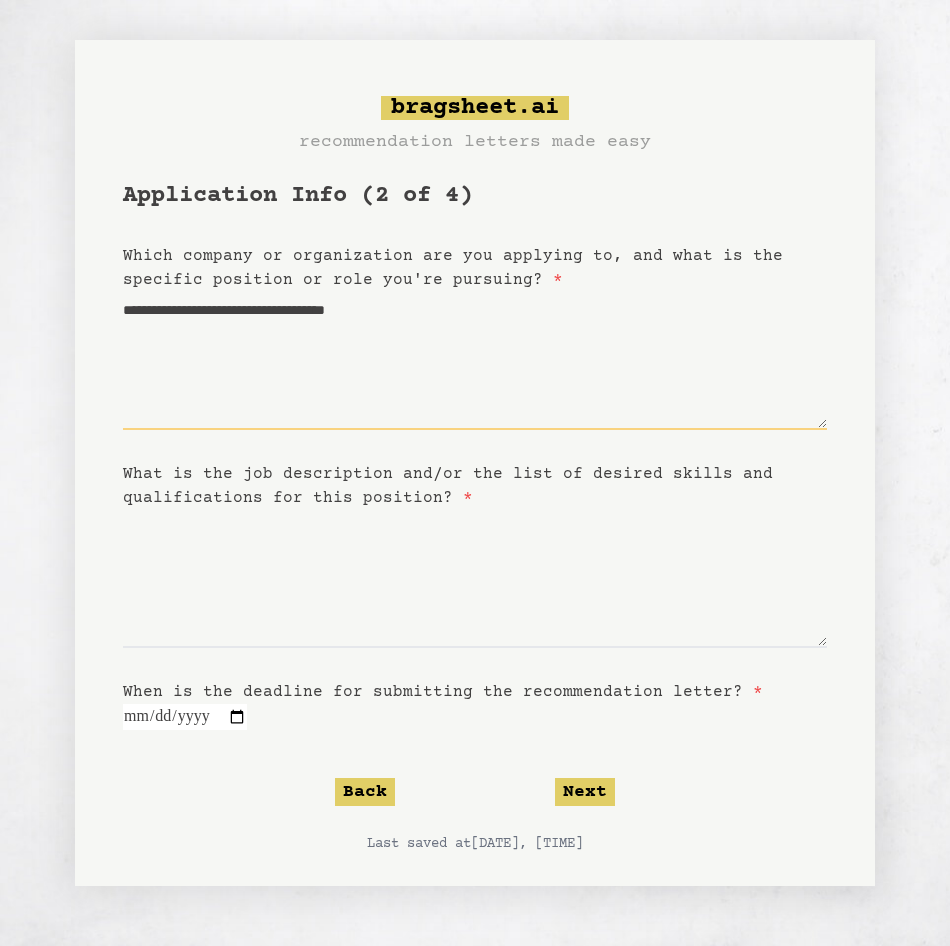 type on "**********" 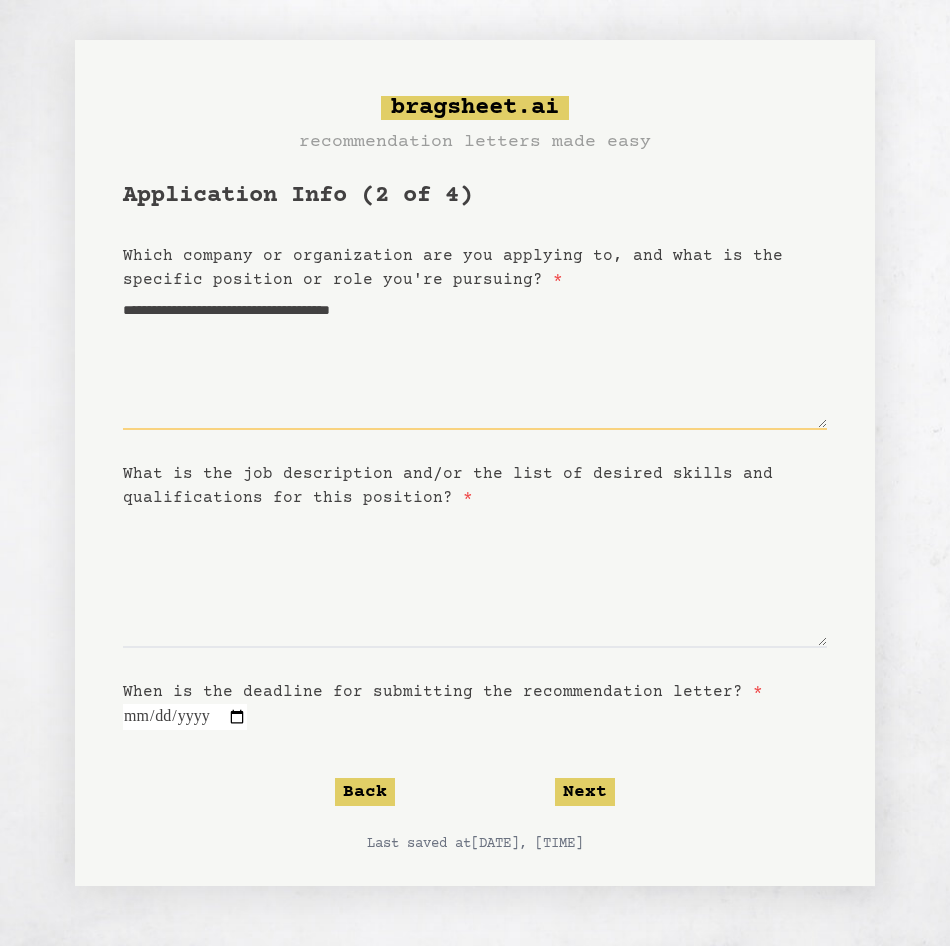 type on "**********" 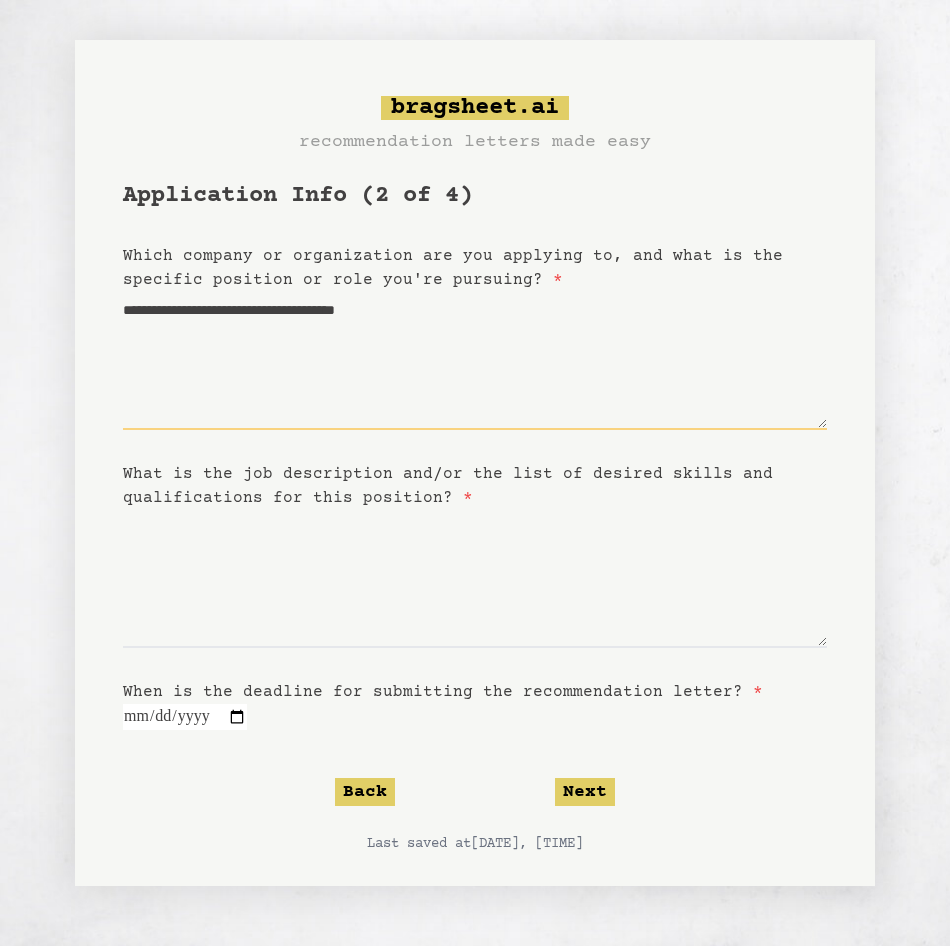 type on "**********" 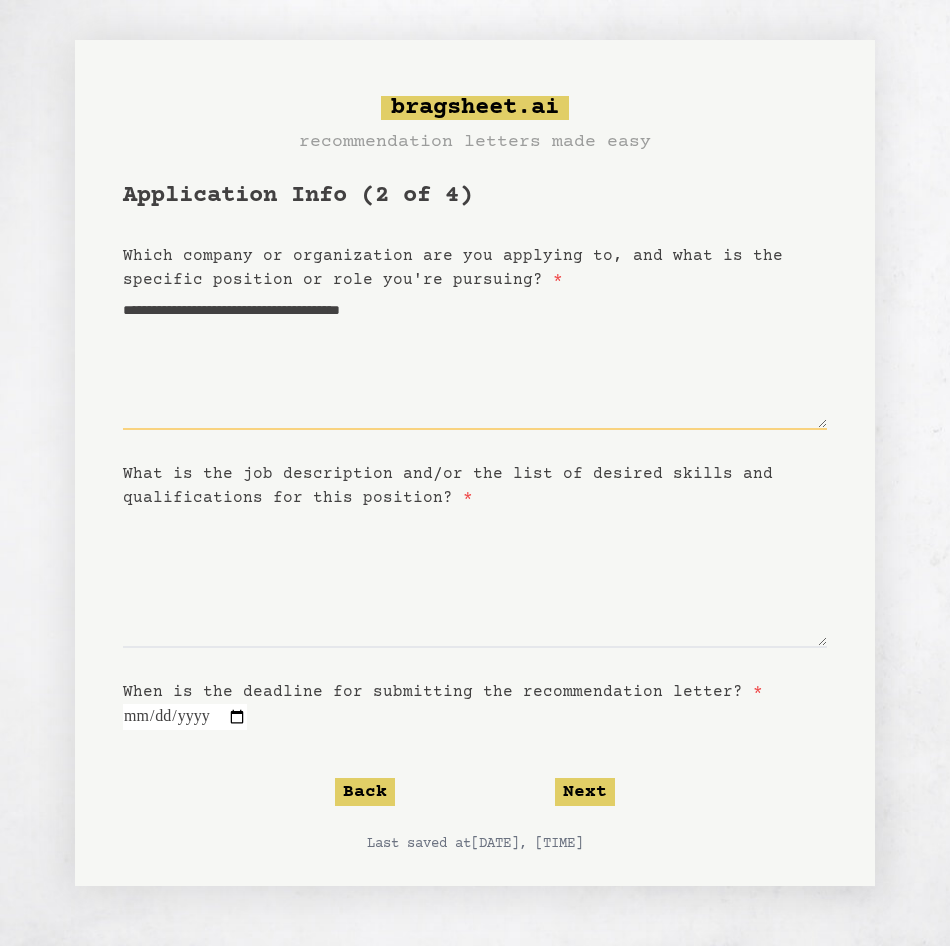 type on "**********" 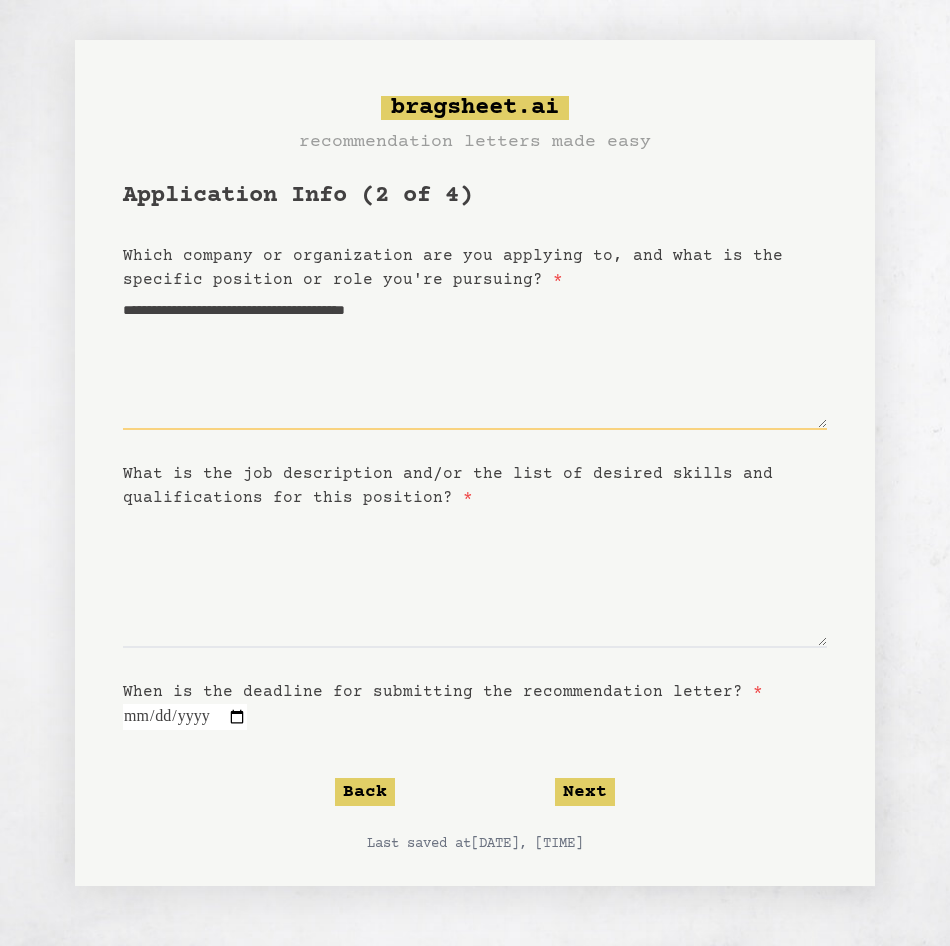 type on "**********" 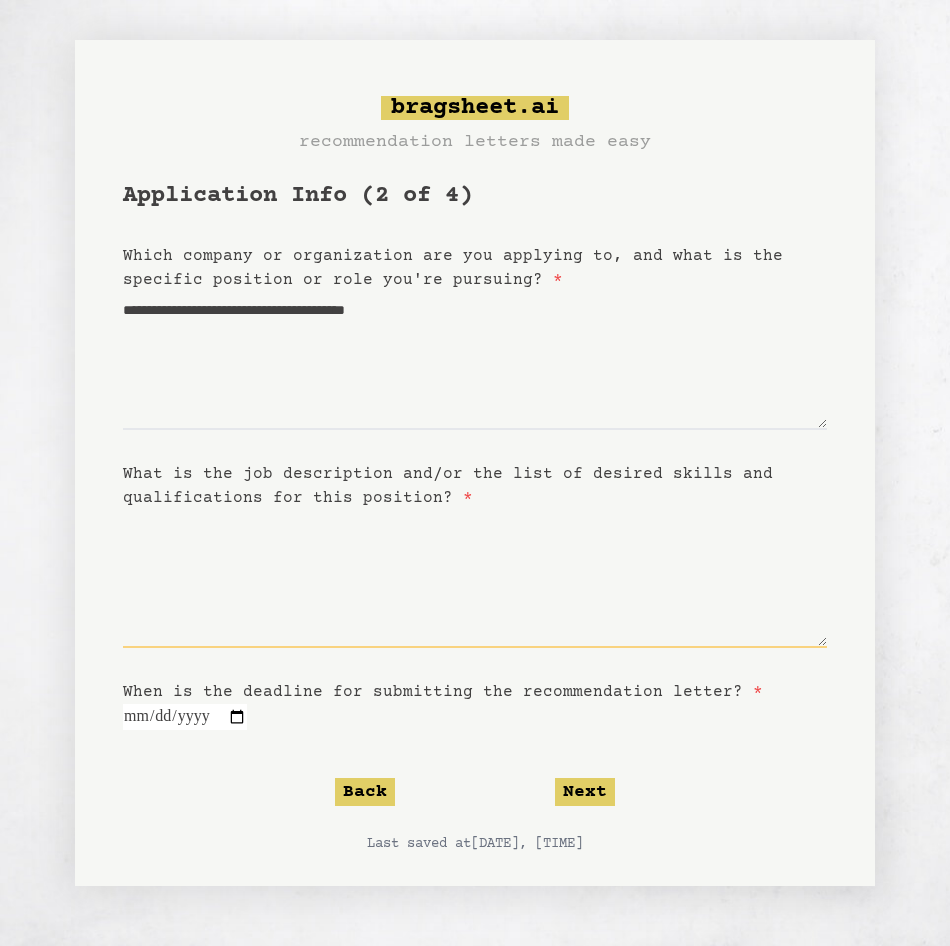 click on "What is the job description and/or the list of desired skills
and qualifications for this position?   *" at bounding box center [475, 579] 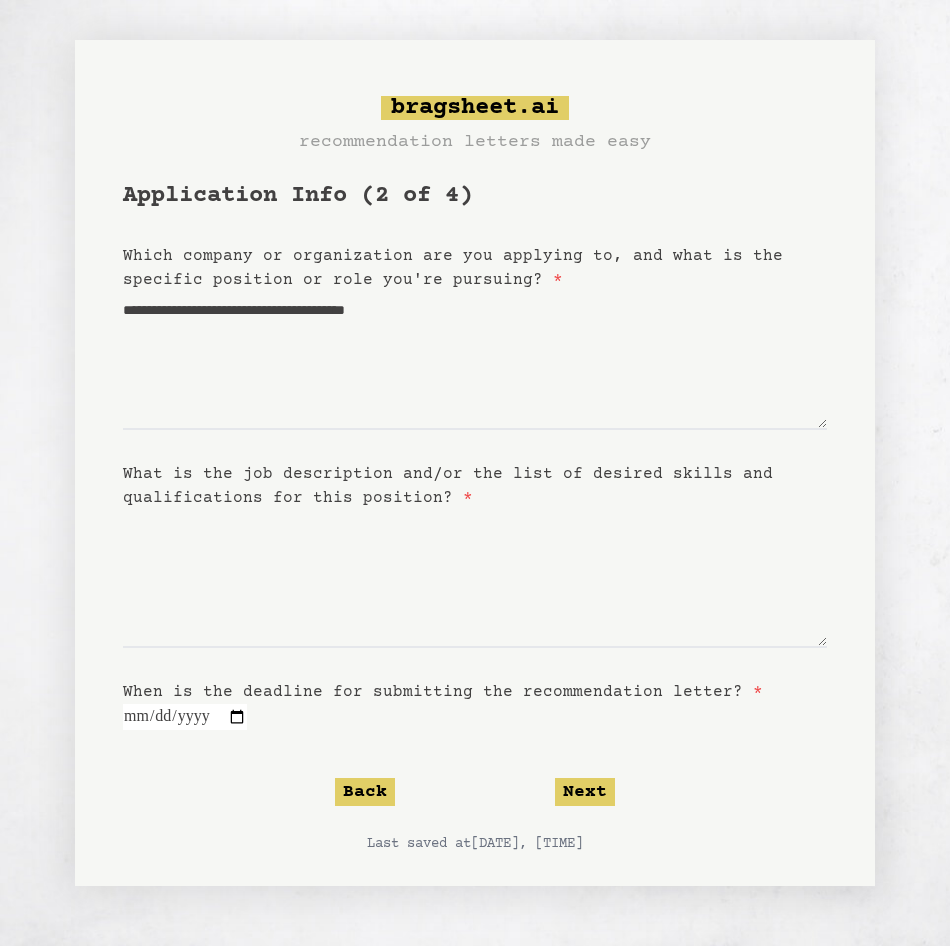 click at bounding box center [185, 717] 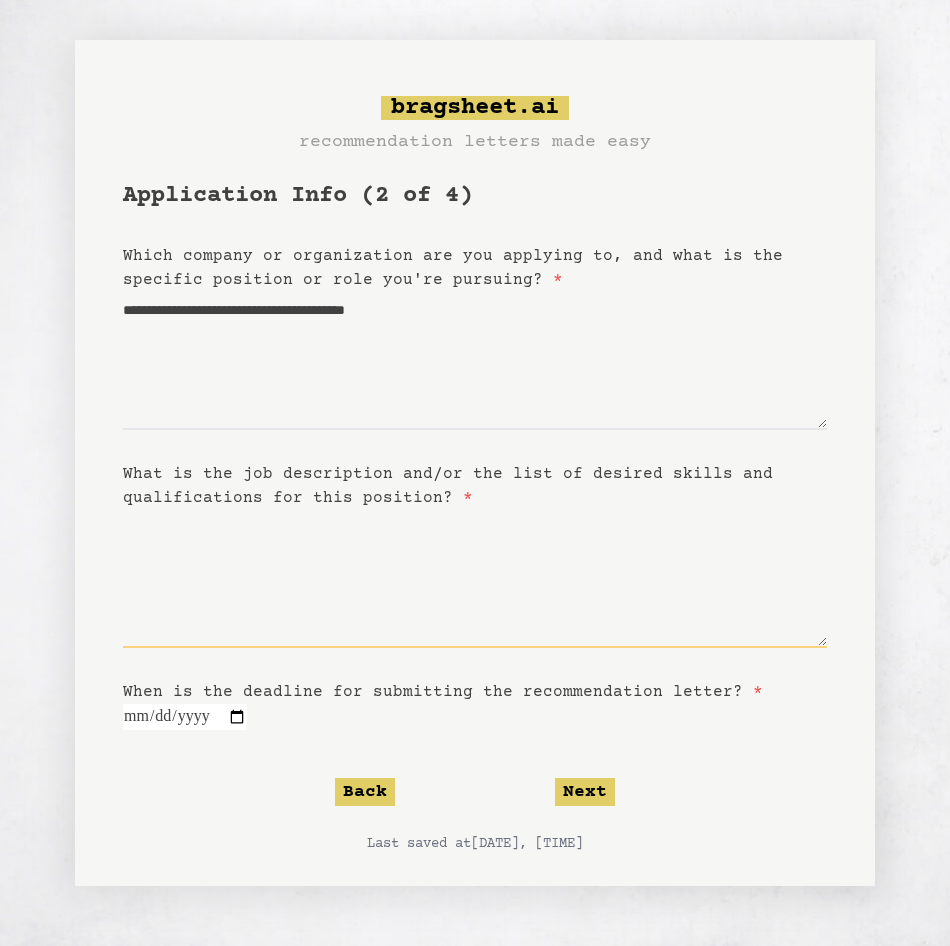 click on "What is the job description and/or the list of desired skills
and qualifications for this position?   *" at bounding box center (475, 579) 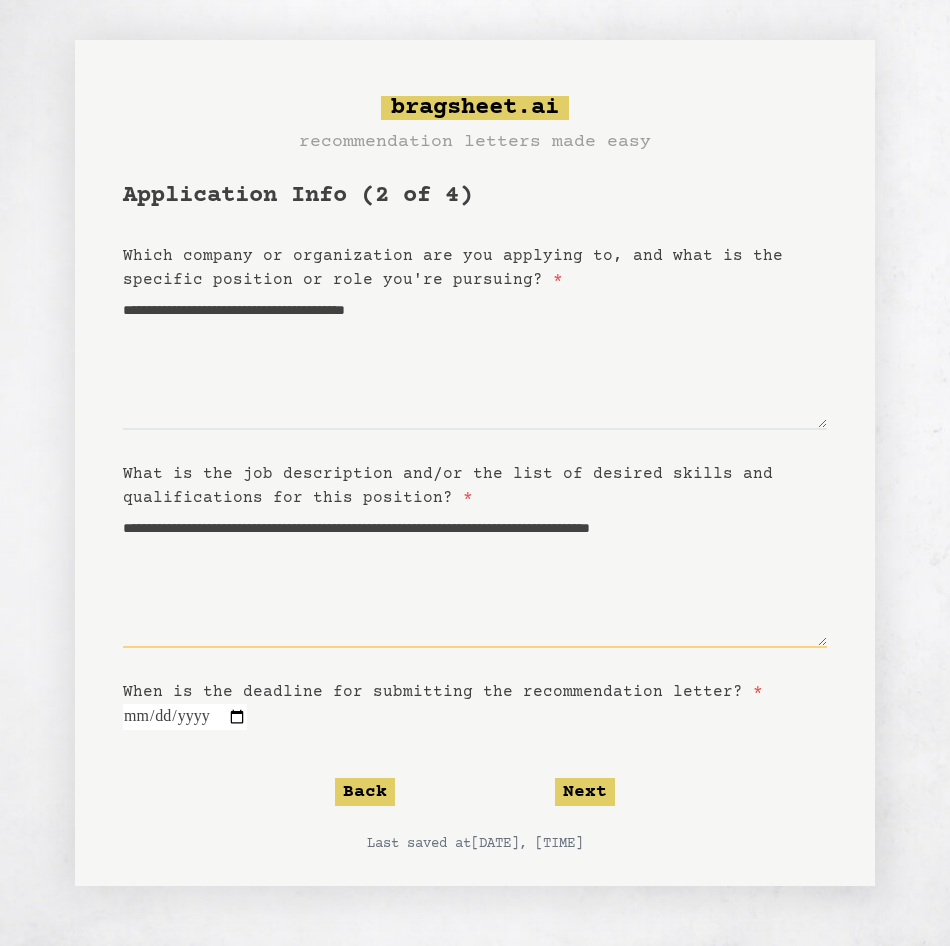 click on "**********" at bounding box center (475, 579) 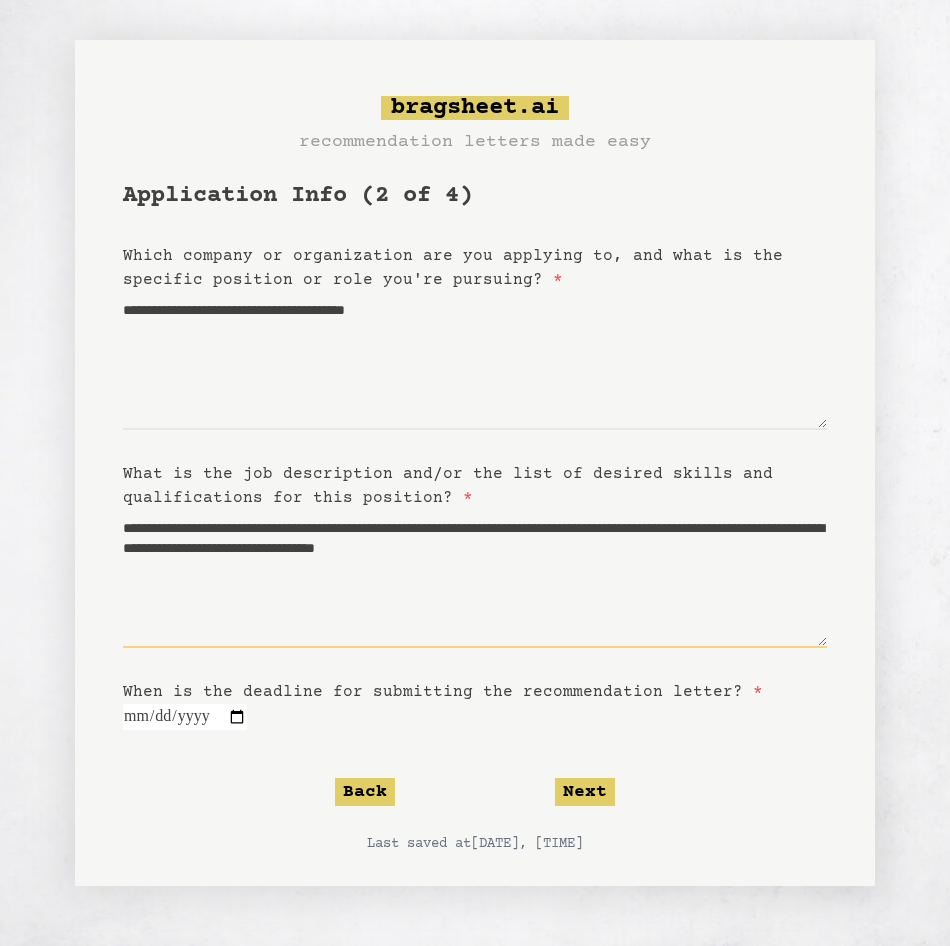 click on "**********" at bounding box center (475, 579) 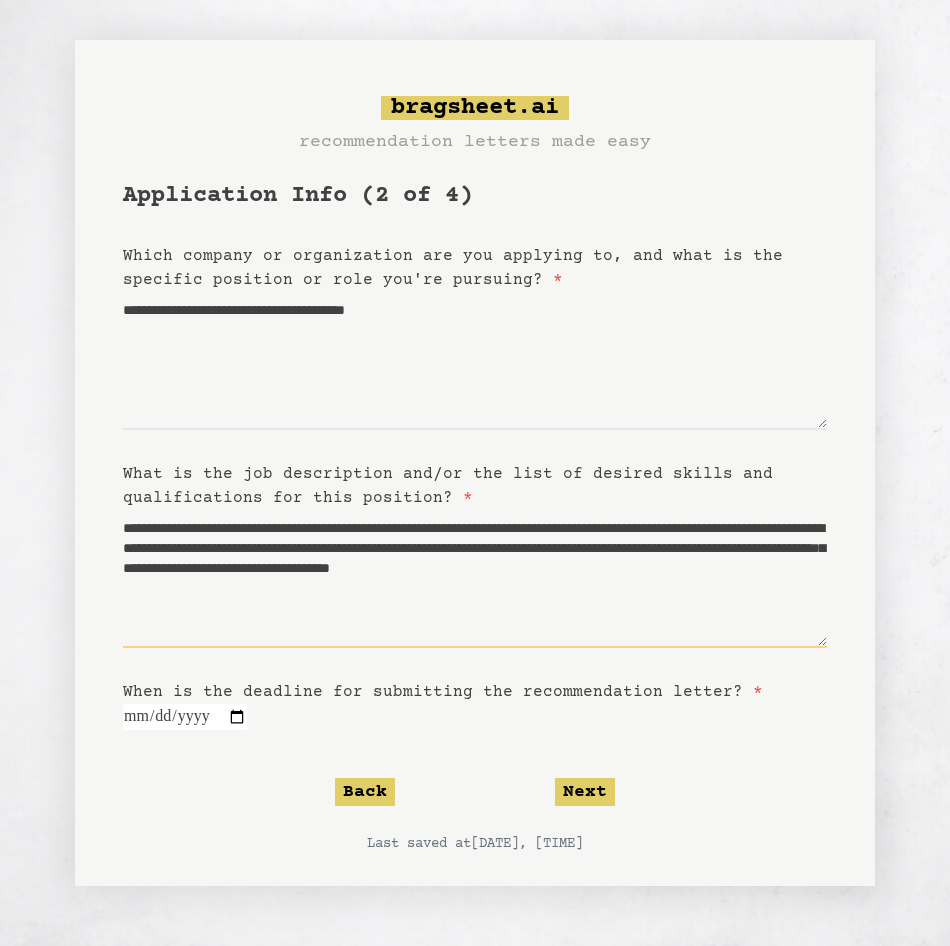 drag, startPoint x: 688, startPoint y: 588, endPoint x: 807, endPoint y: 605, distance: 120.20815 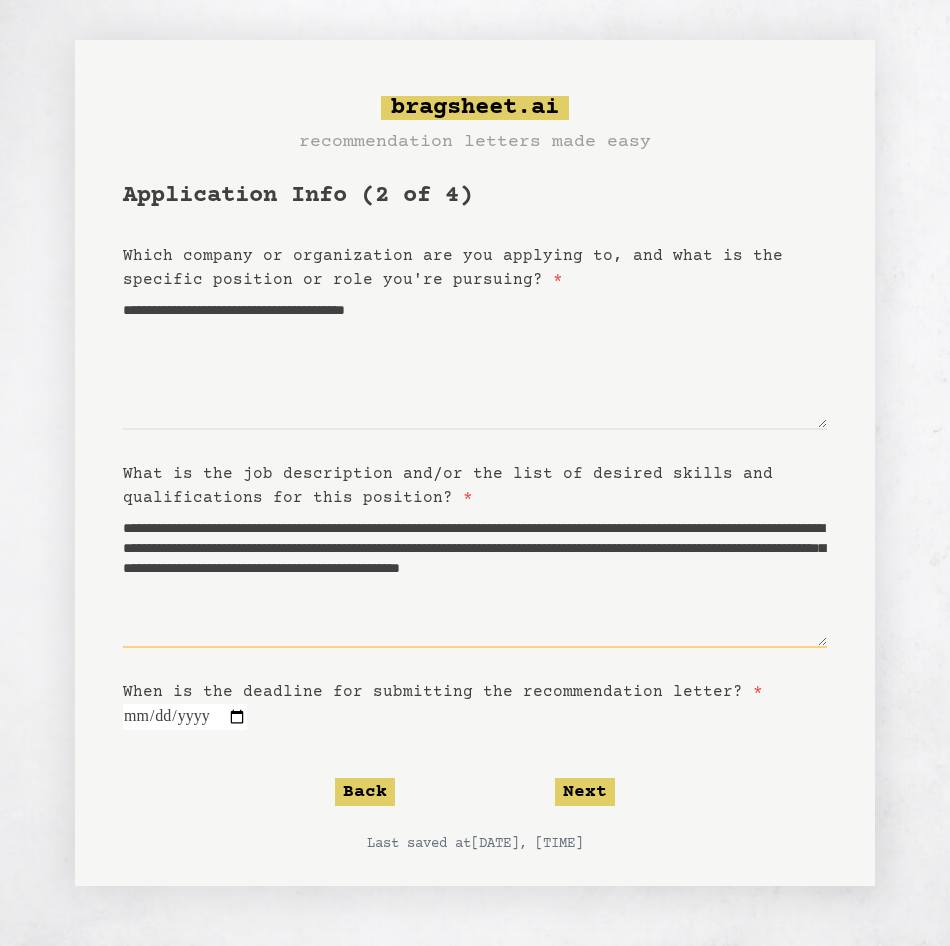click on "**********" at bounding box center (475, 579) 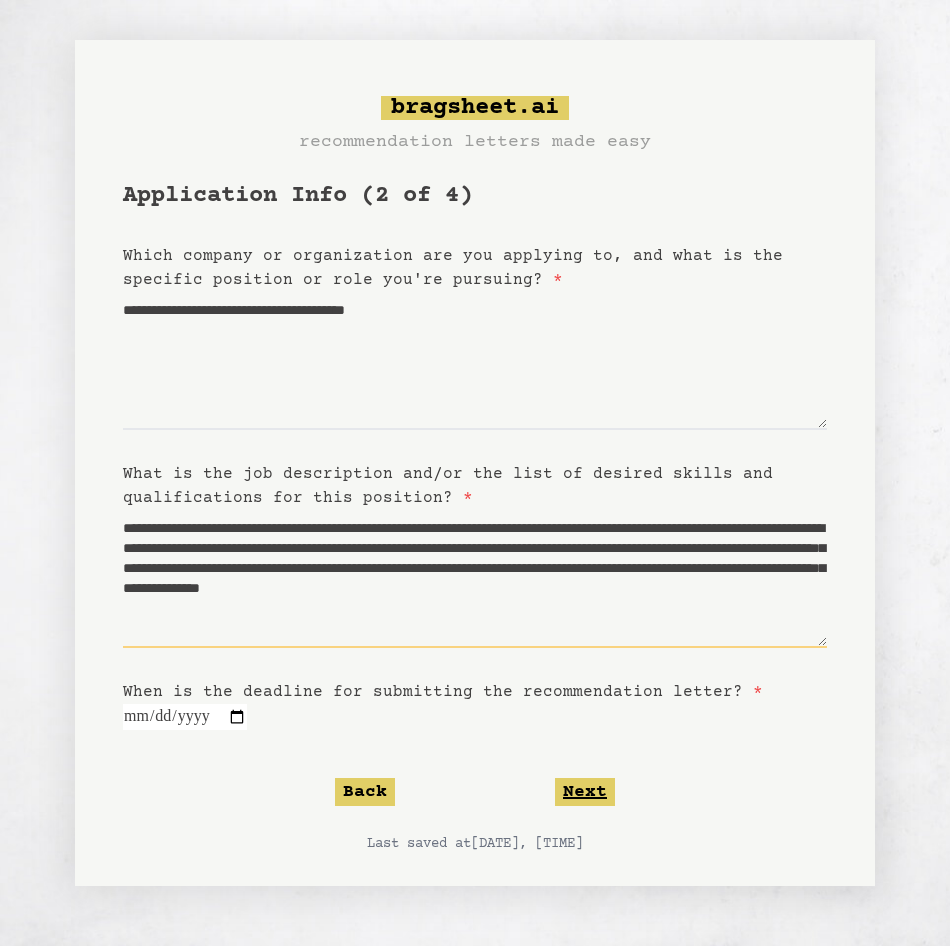 type on "**********" 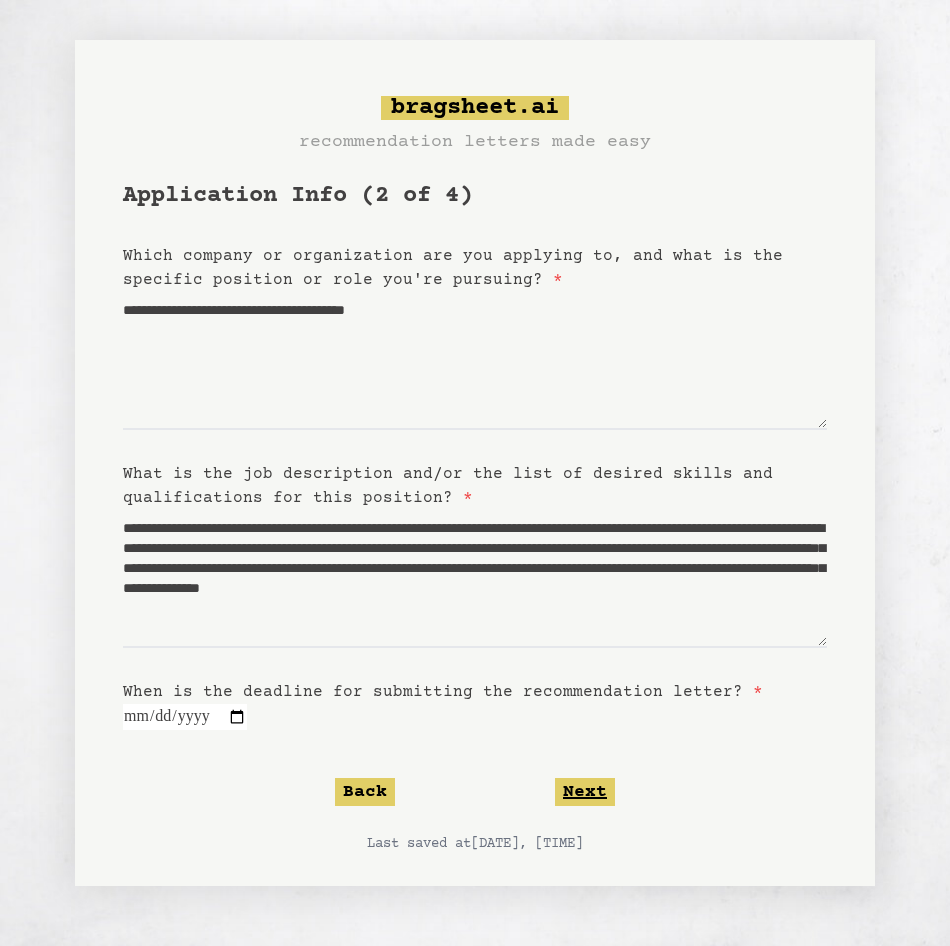 click on "Next" 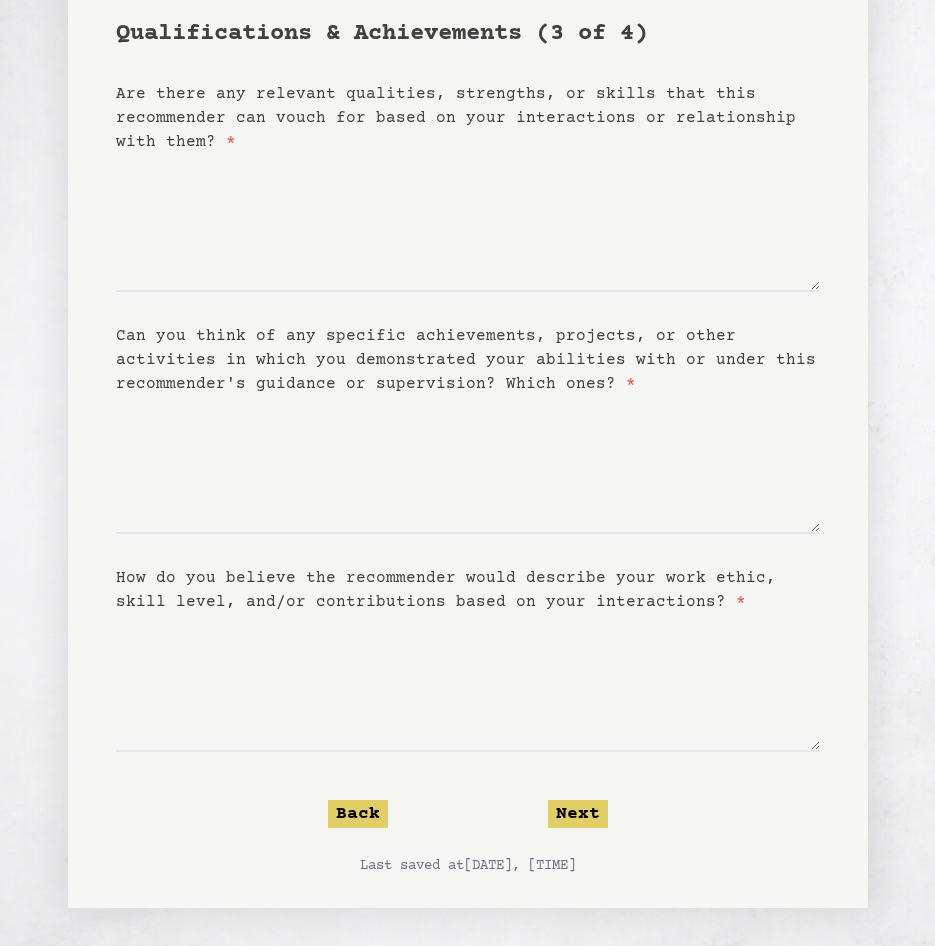 scroll, scrollTop: 164, scrollLeft: 0, axis: vertical 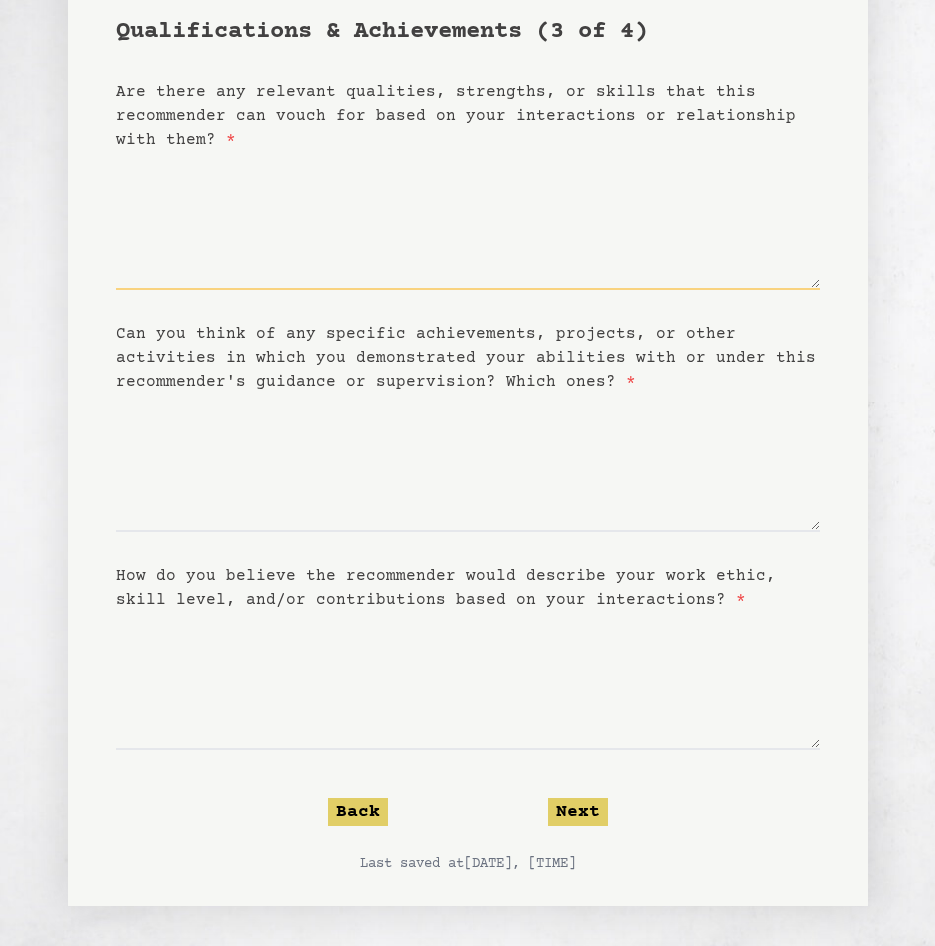 click on "Are there any relevant qualities, strengths, or skills that this
recommender can vouch for based on your interactions or
relationship with them?   *" at bounding box center [468, 221] 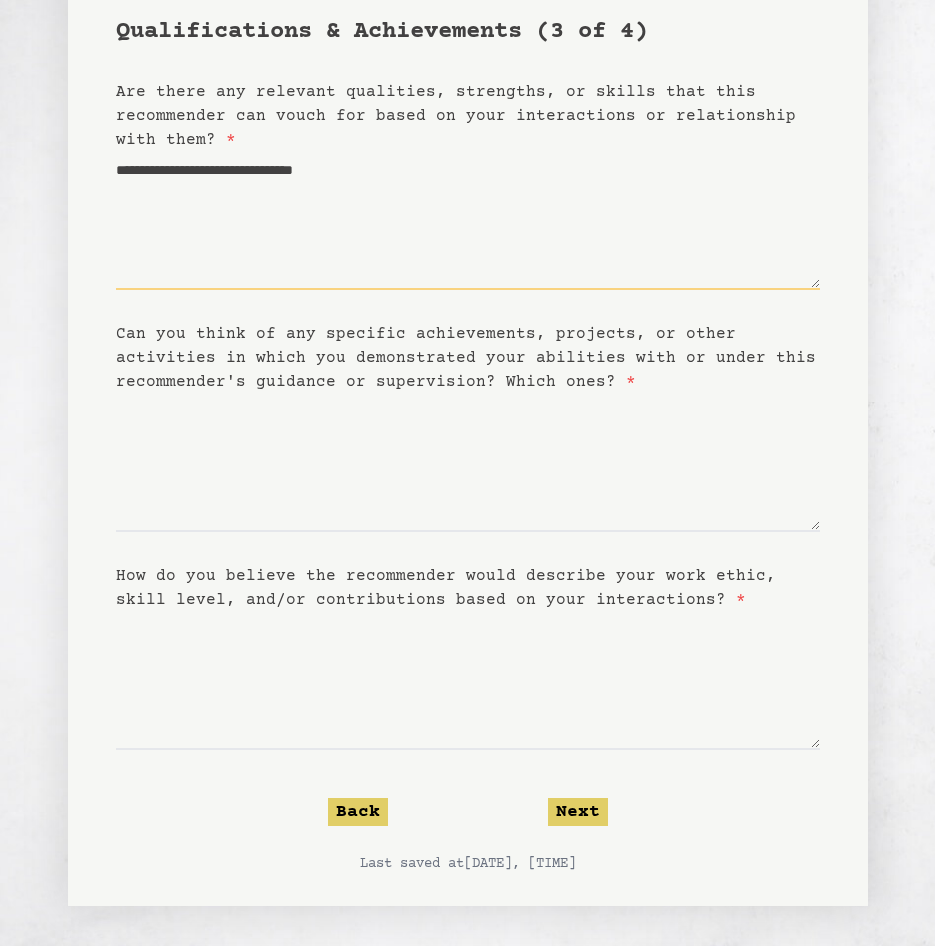 click on "**********" at bounding box center (468, 221) 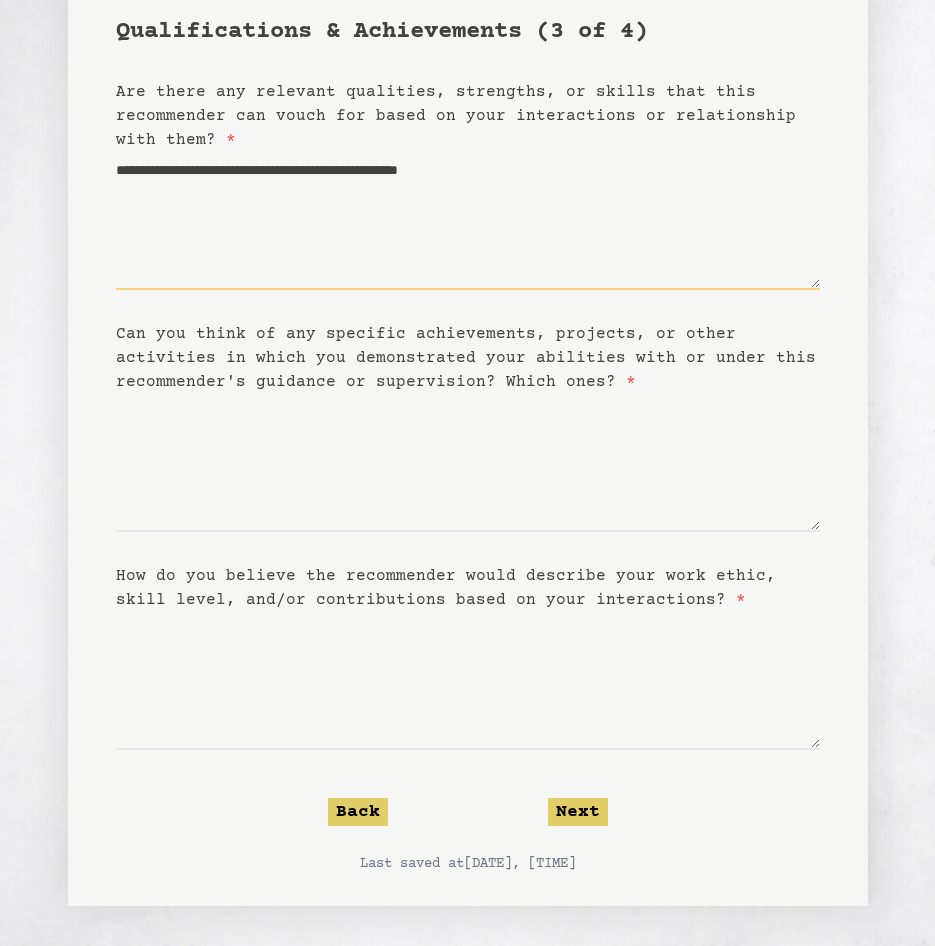 click on "**********" at bounding box center (468, 221) 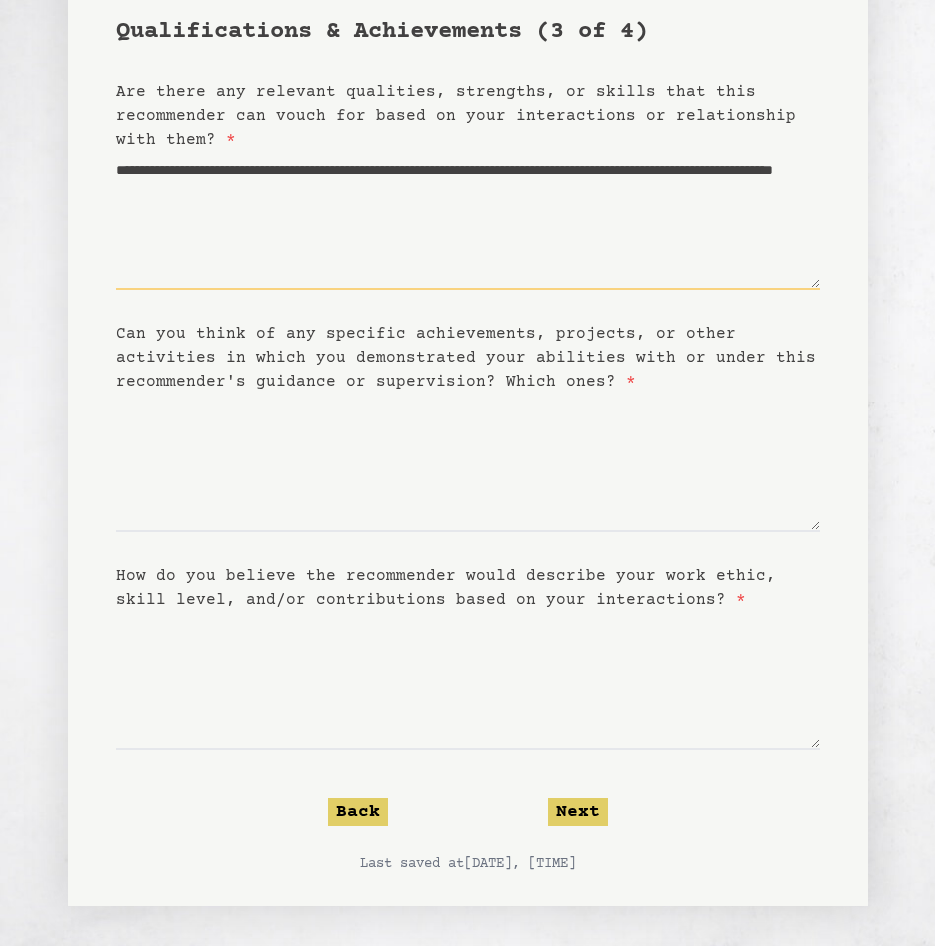 type on "**********" 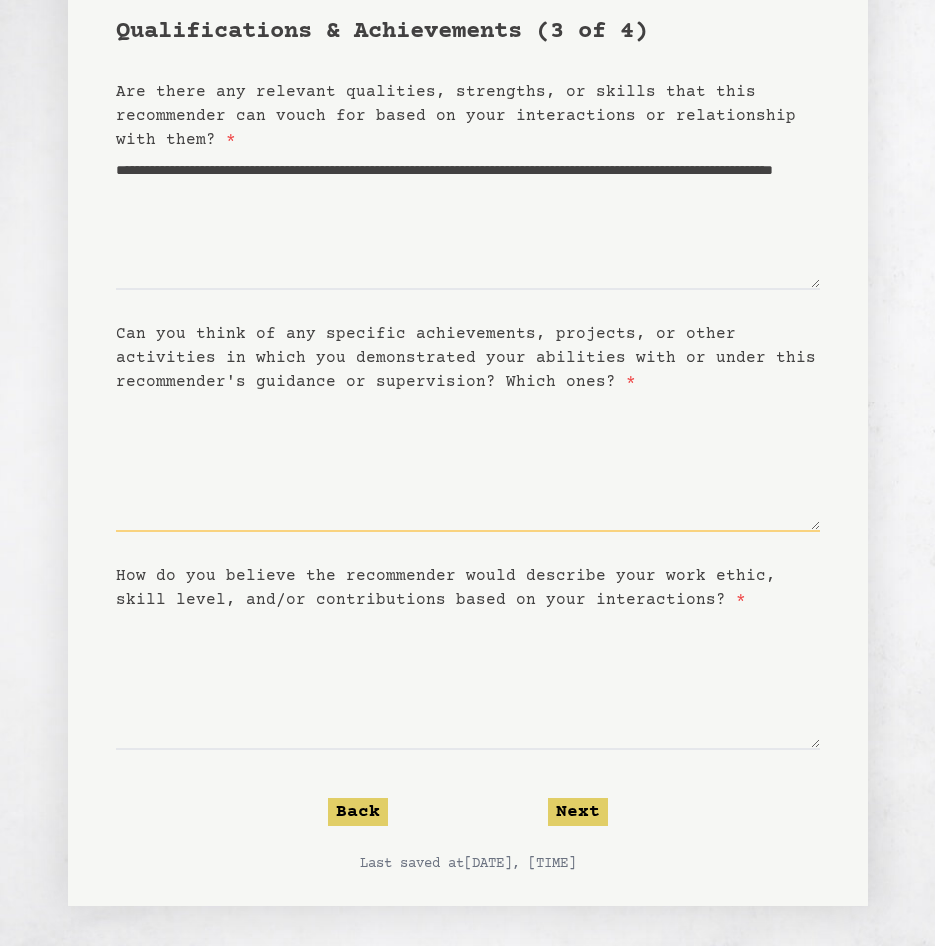 click on "Can you think of any specific achievements, projects, or other
activities in which you demonstrated your abilities with or
under this recommender's guidance or supervision? Which ones?   *" at bounding box center (468, 463) 